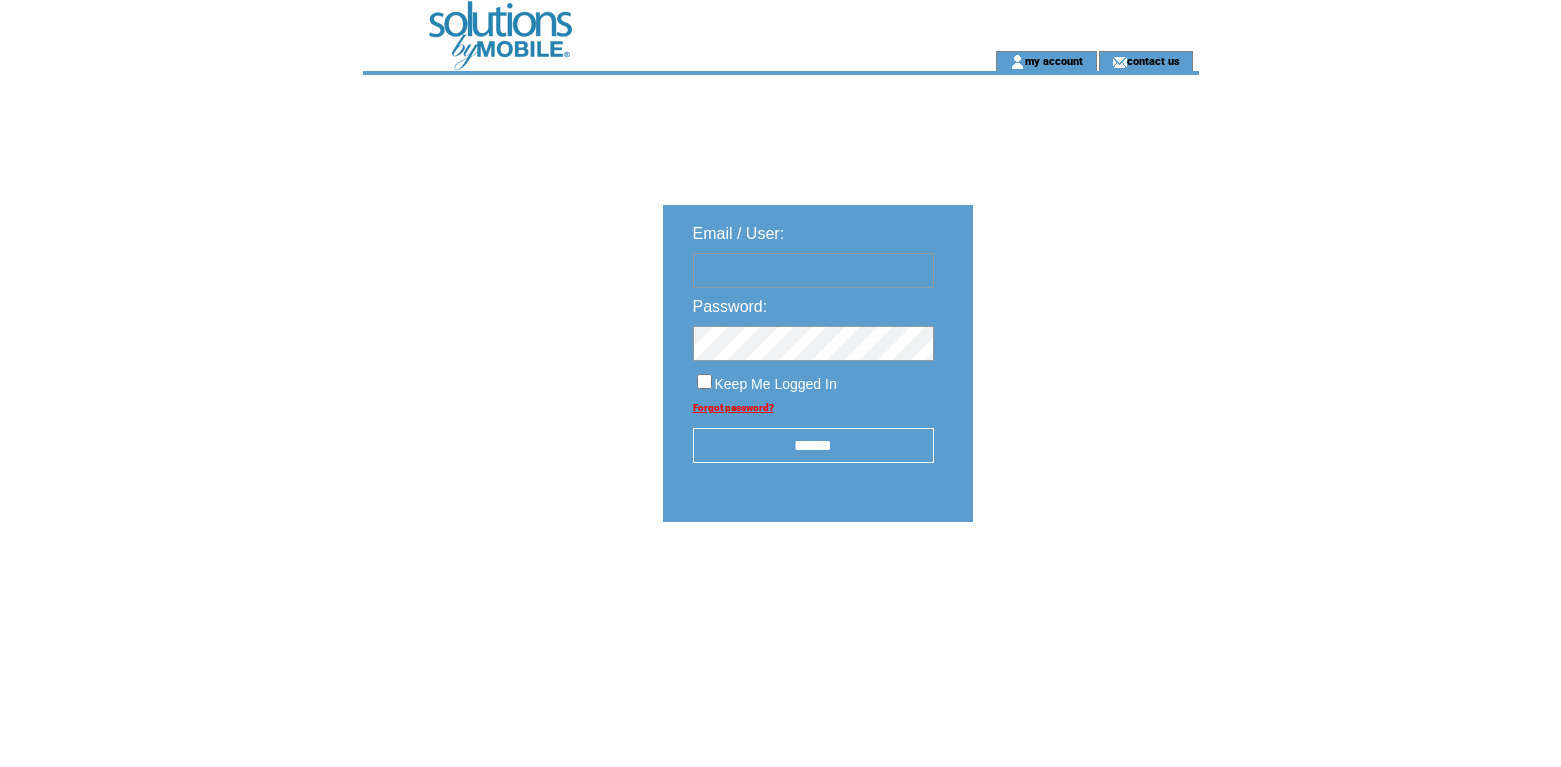 scroll, scrollTop: 0, scrollLeft: 0, axis: both 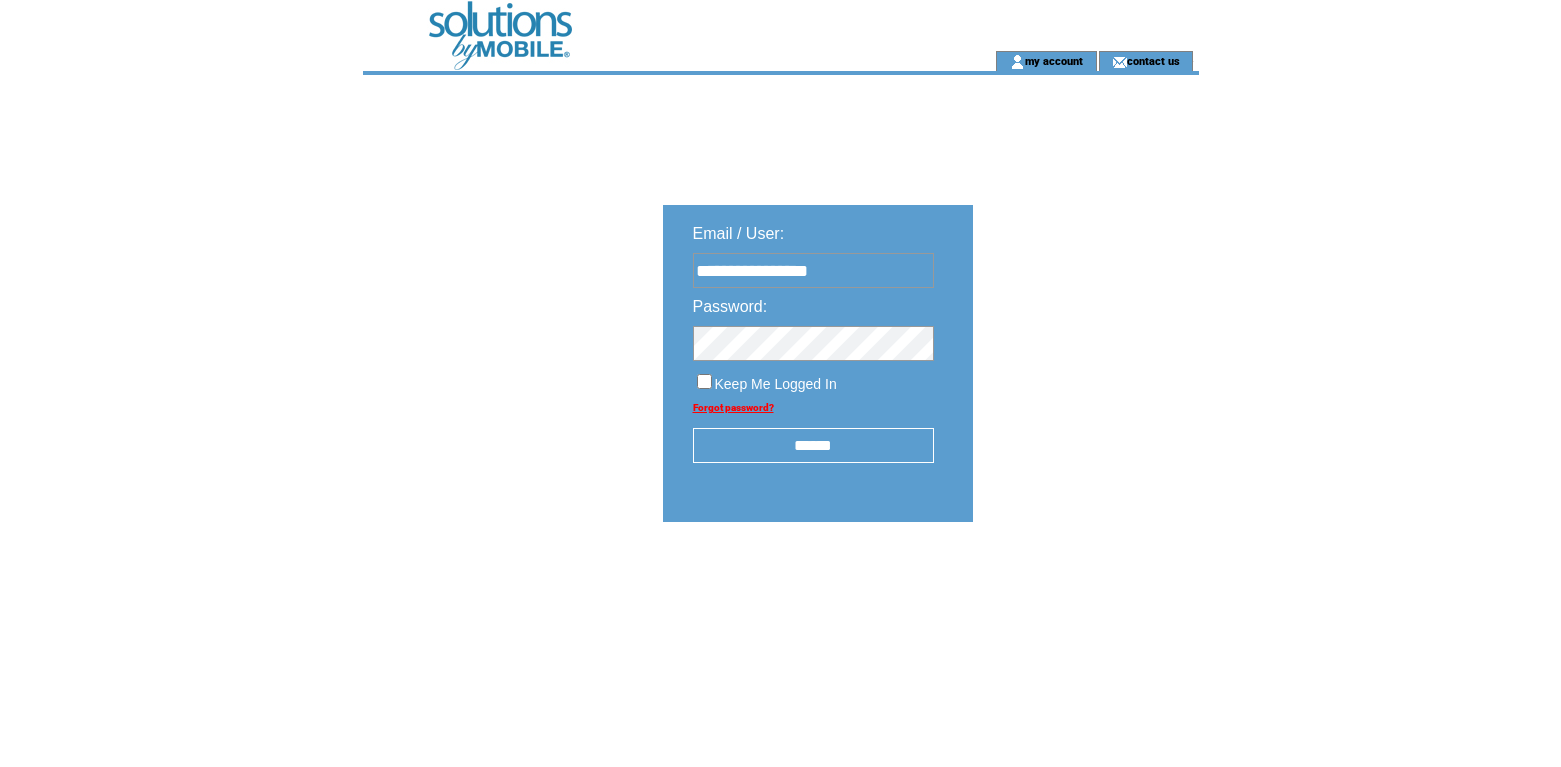 click on "******" at bounding box center (813, 445) 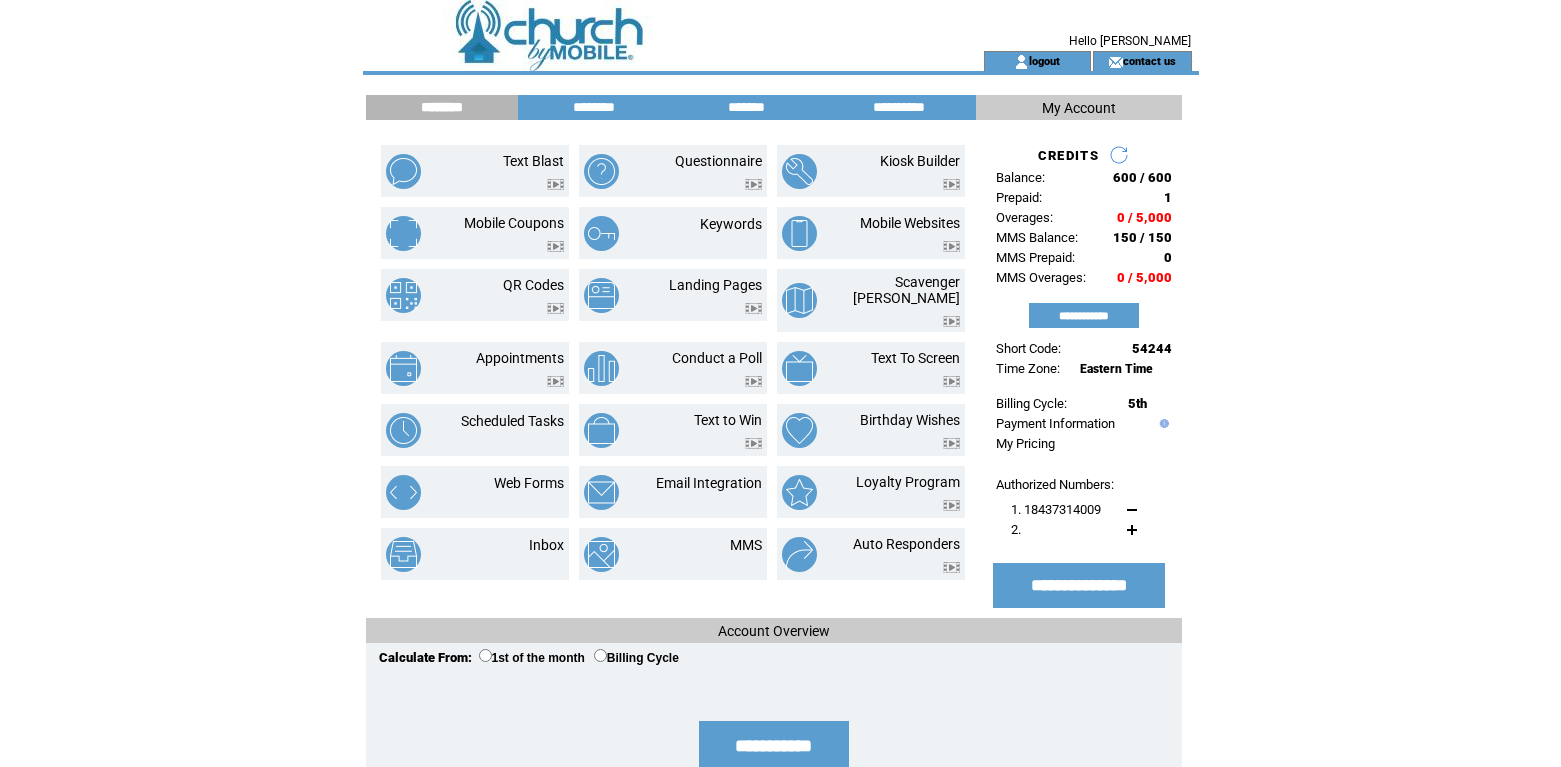 scroll, scrollTop: 0, scrollLeft: 0, axis: both 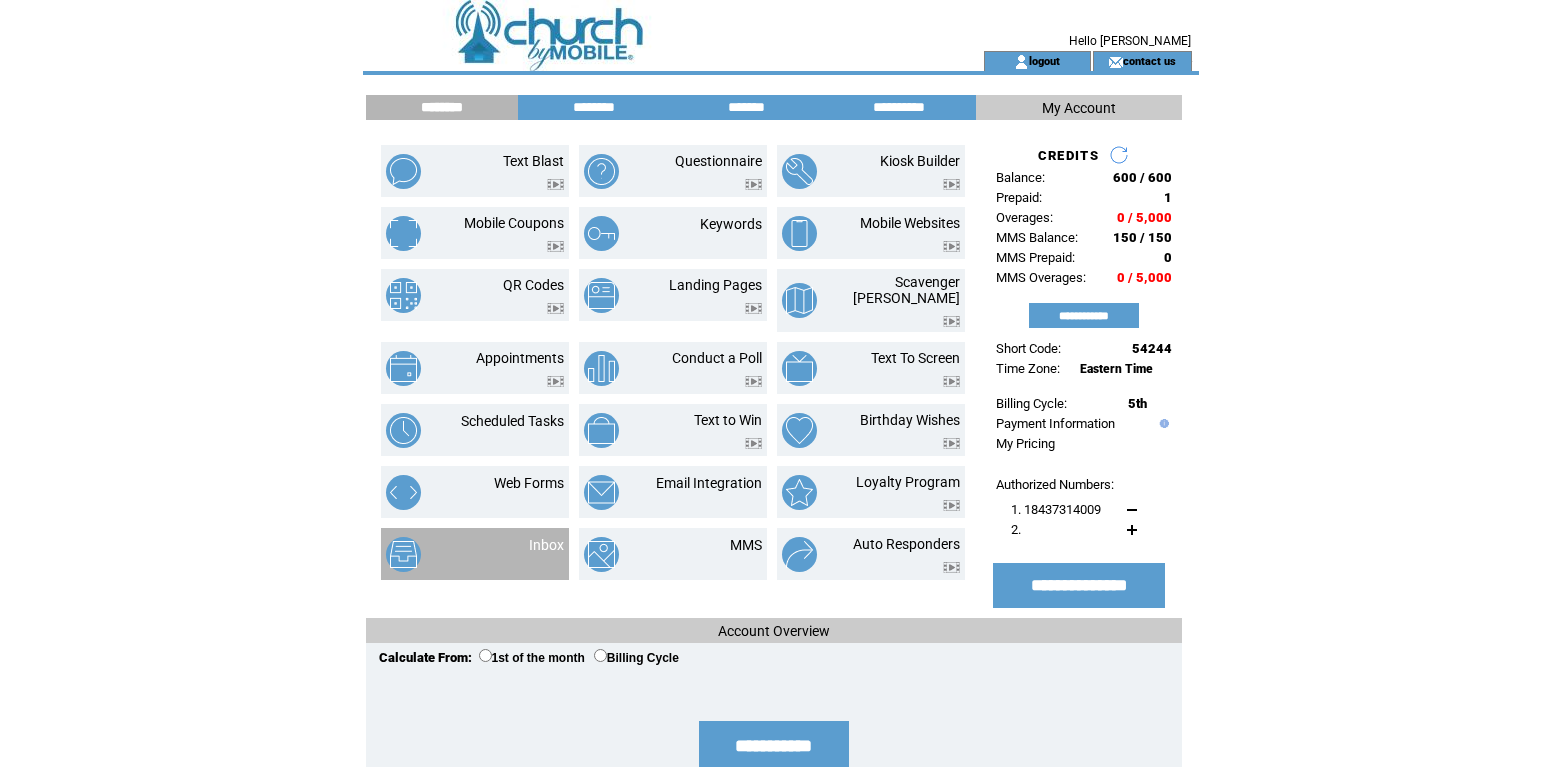 click at bounding box center (546, 556) 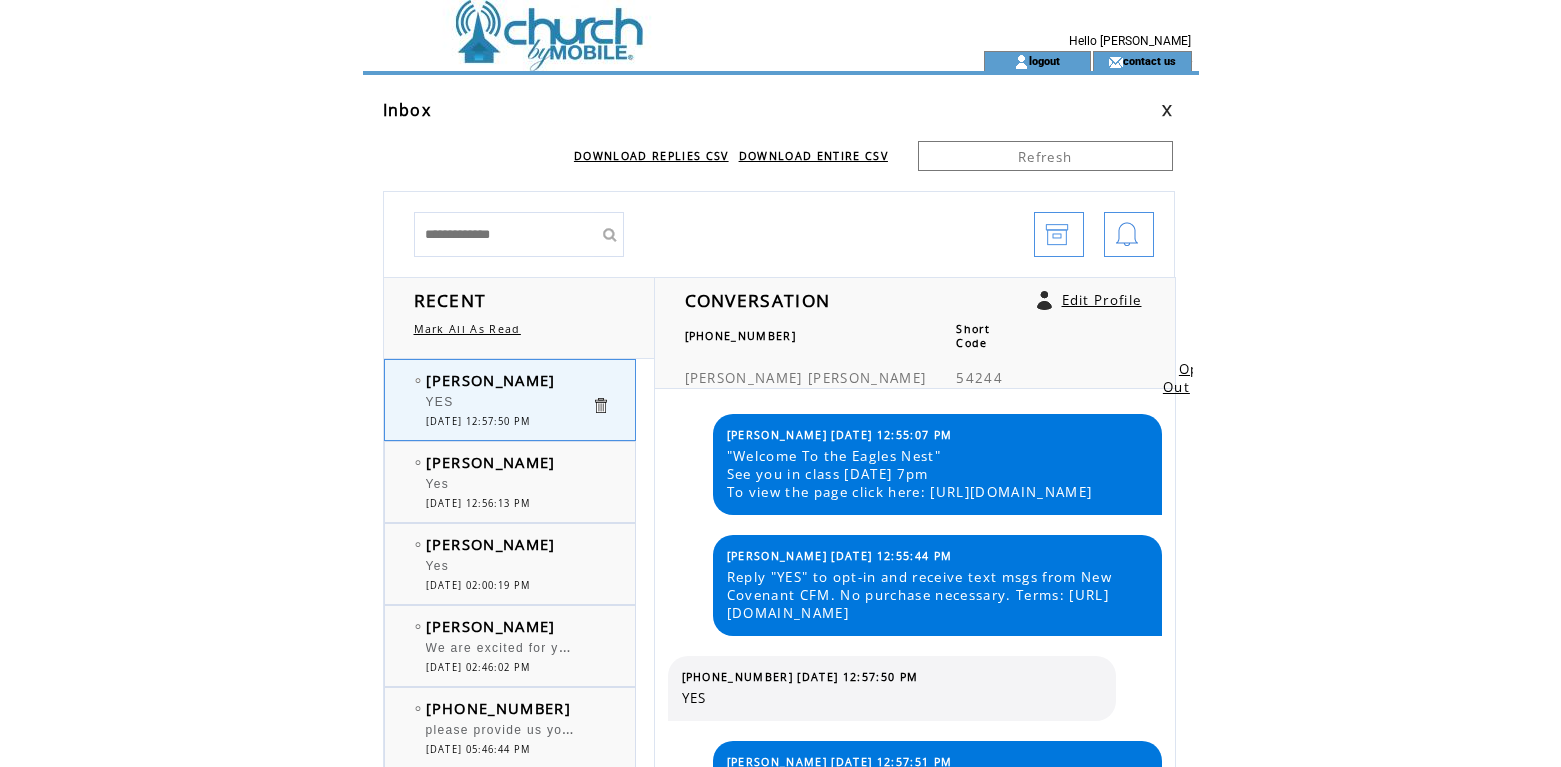 scroll, scrollTop: 0, scrollLeft: 0, axis: both 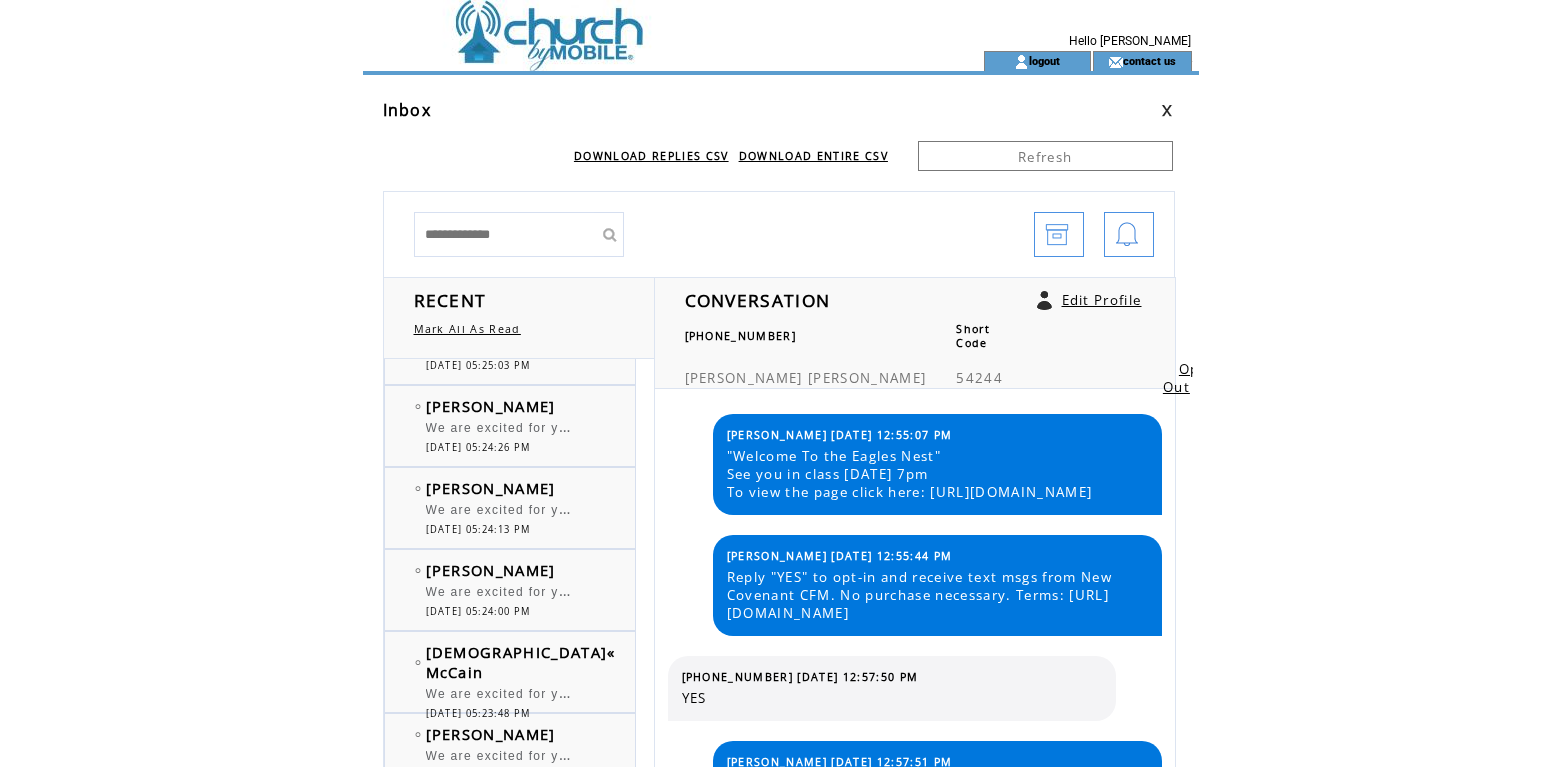 click on "DOWNLOAD ENTIRE CSV" at bounding box center (813, 156) 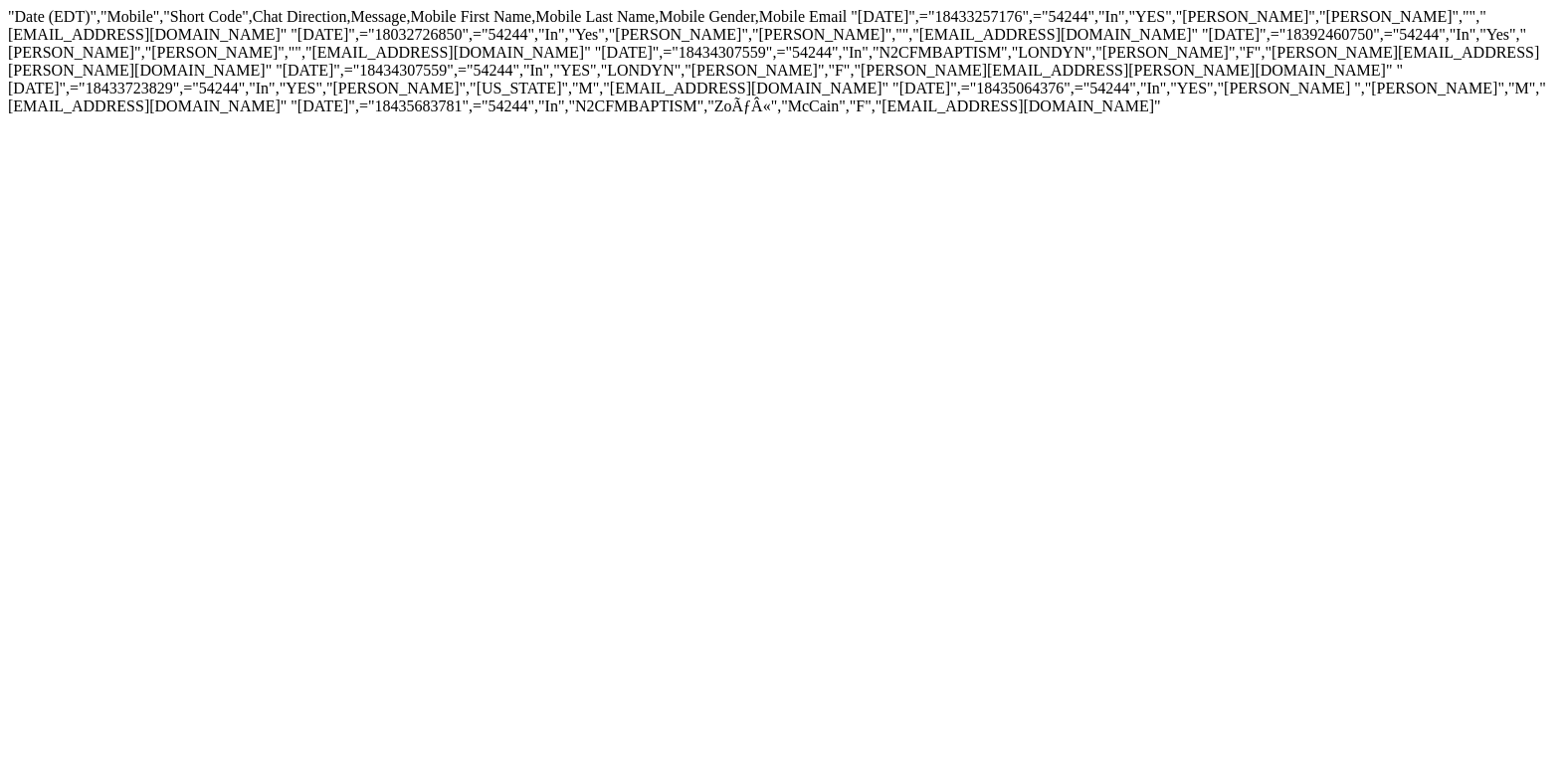 click on ""Date (EDT)","Mobile","Short Code",Chat Direction,Message,Mobile First Name,Mobile Last Name,Mobile Gender,Mobile Email
"06/22/2025",="18433257176",="54244","In","YES","Vaughn","Nesmith","","vaughnnesmith02@gmail.com"
"06/22/2025",="18032726850",="54244","In","Yes","Webster","Mobley","","Gsgtwin0516@gmail.com"
"06/15/2025",="18392460750",="54244","In","Yes","Alethea","Johnson","","Jalethea131@gmail.com"
"06/06/2025",="18434307559",="54244","In","N2CFMBAPTISM","LONDYN","BRACY","F","tonya.bracy@yahoo.com"
"06/06/2025",="18434307559",="54244","In","YES","LONDYN","BRACY","F","tonya.bracy@yahoo.com"
"06/05/2025",="18433723829",="54244","In","YES","Adriel","Washington","M","lashod18@gmail.com"
"06/05/2025",="18435064376",="54244","In","YES","Joseph ","Simms","M","racelsimms@gmail.com"
"06/05/2025",="18435683781",="54244","In","N2CFMBAPTISM","ZoÃƒÂ«","McCain","F","Aalyiah_mccain@yahoo.com"" at bounding box center (784, 381) 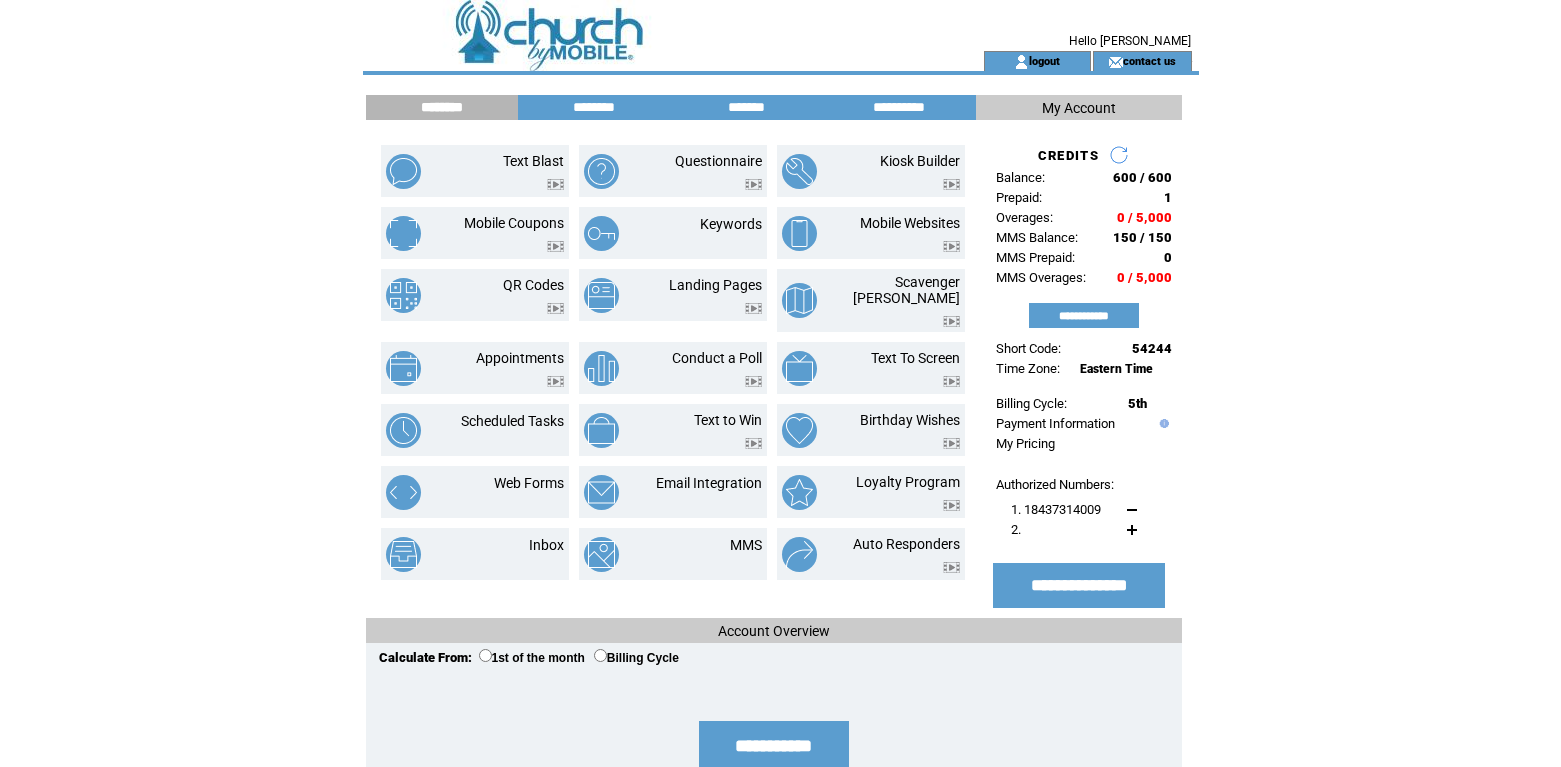 scroll, scrollTop: 0, scrollLeft: 0, axis: both 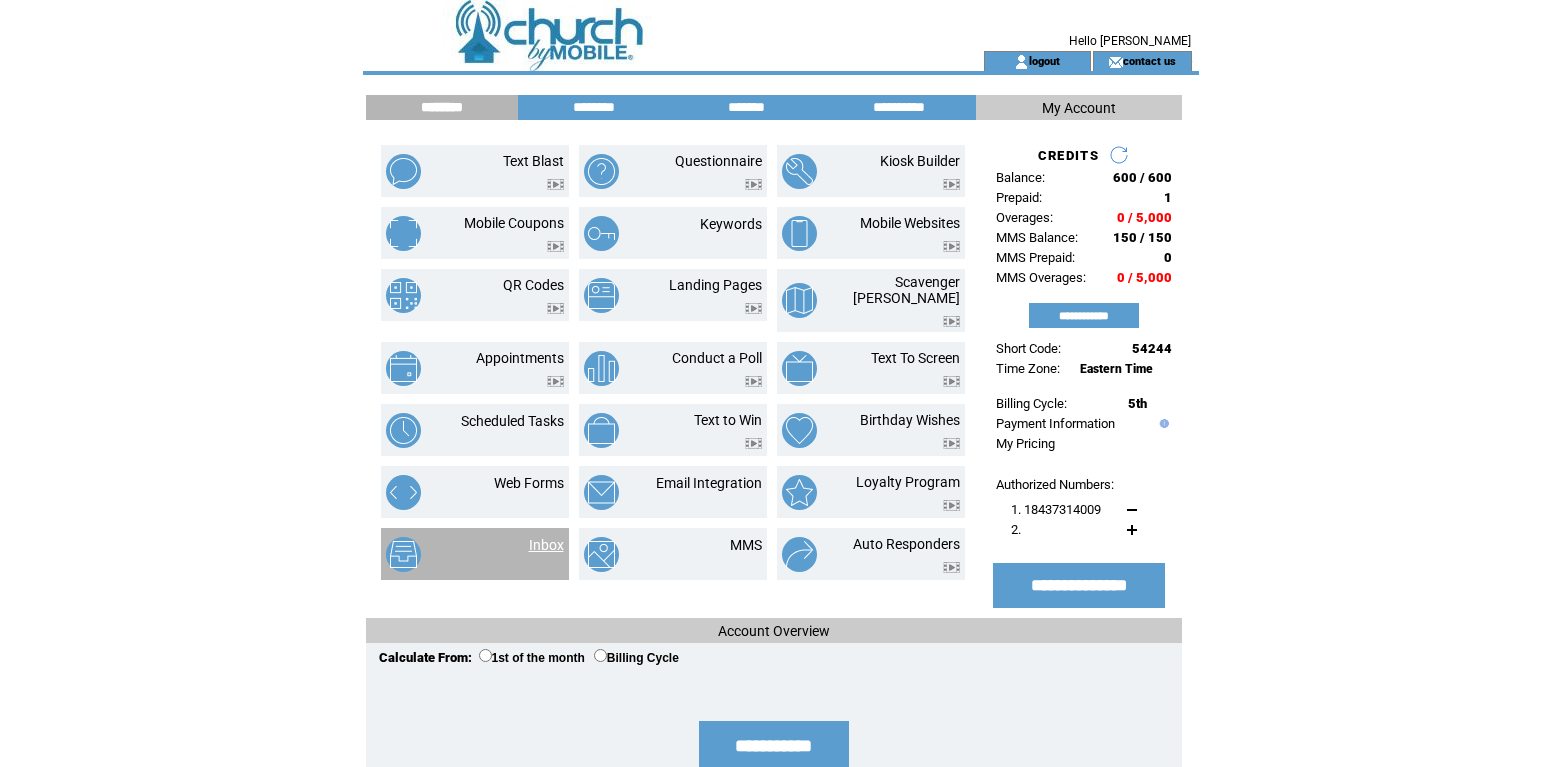 click on "Inbox" at bounding box center (546, 545) 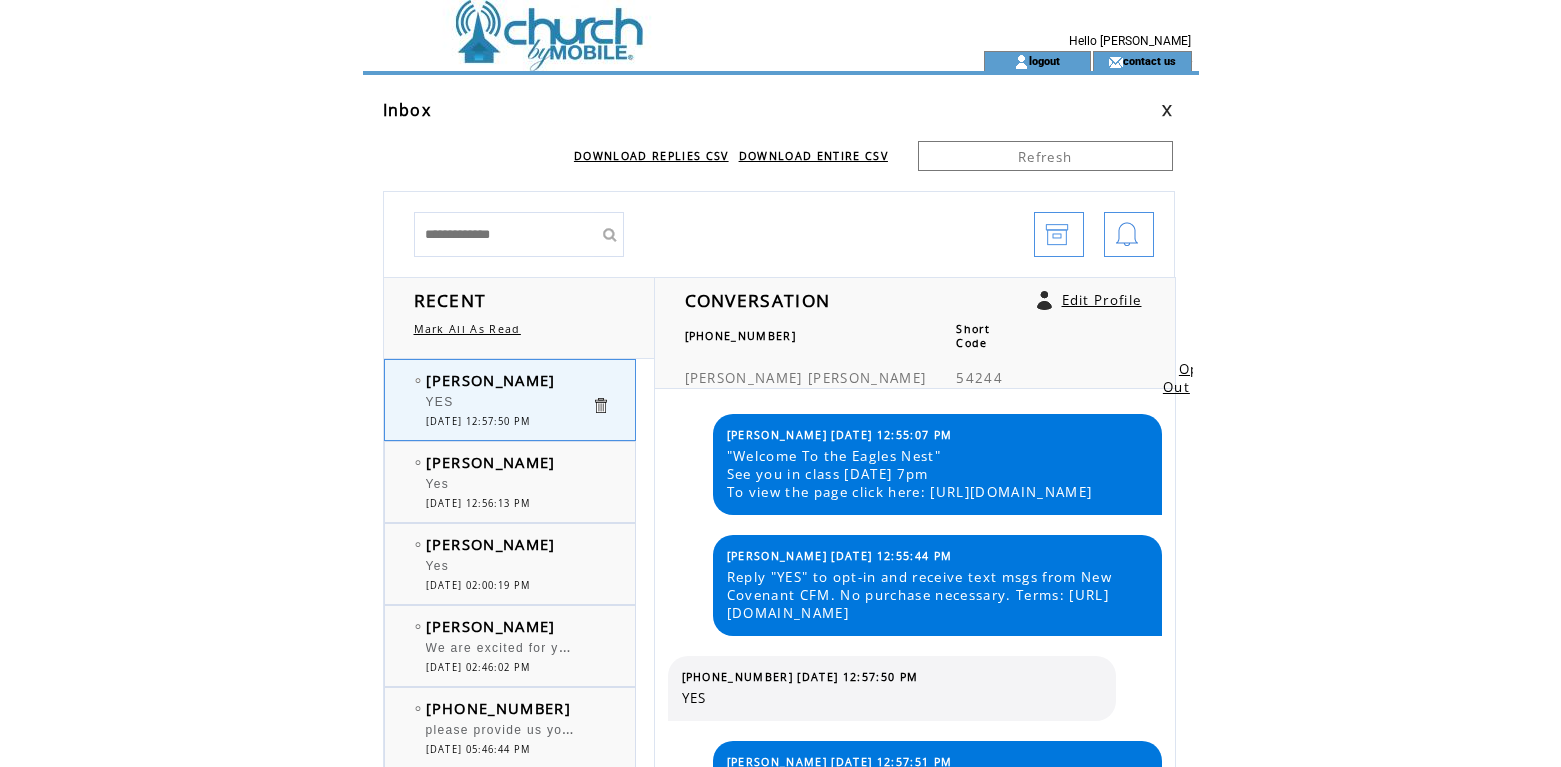 scroll, scrollTop: 0, scrollLeft: 0, axis: both 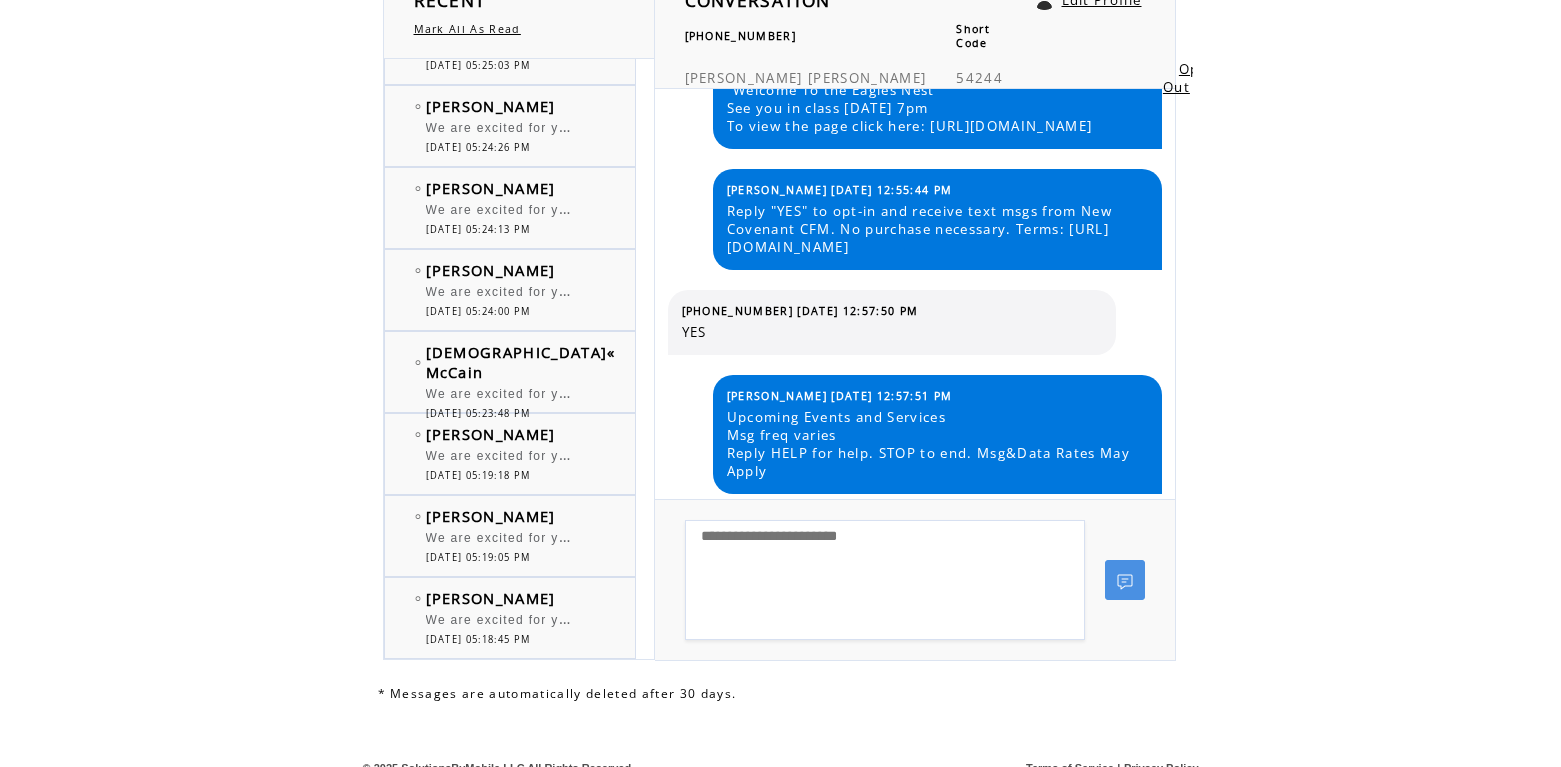 click on "We are excited for your transformation.
Just want to remind you to bring a set of changing clothing, we encourage you to wear all black for your under garments: t-shirt, and black slacks and a white t-shirt for your outer wear for Baptism." at bounding box center (508, 623) 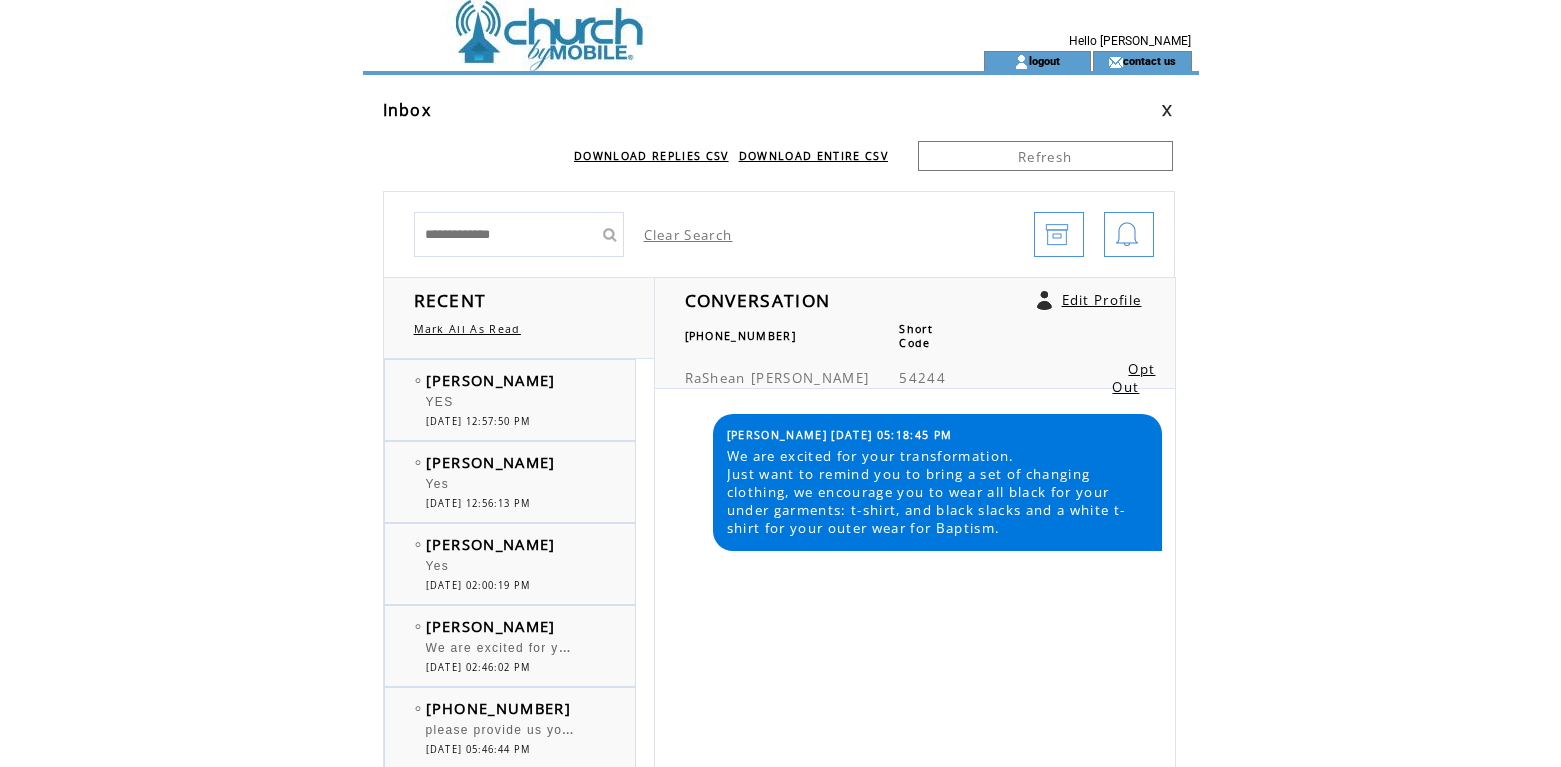 scroll, scrollTop: 0, scrollLeft: 0, axis: both 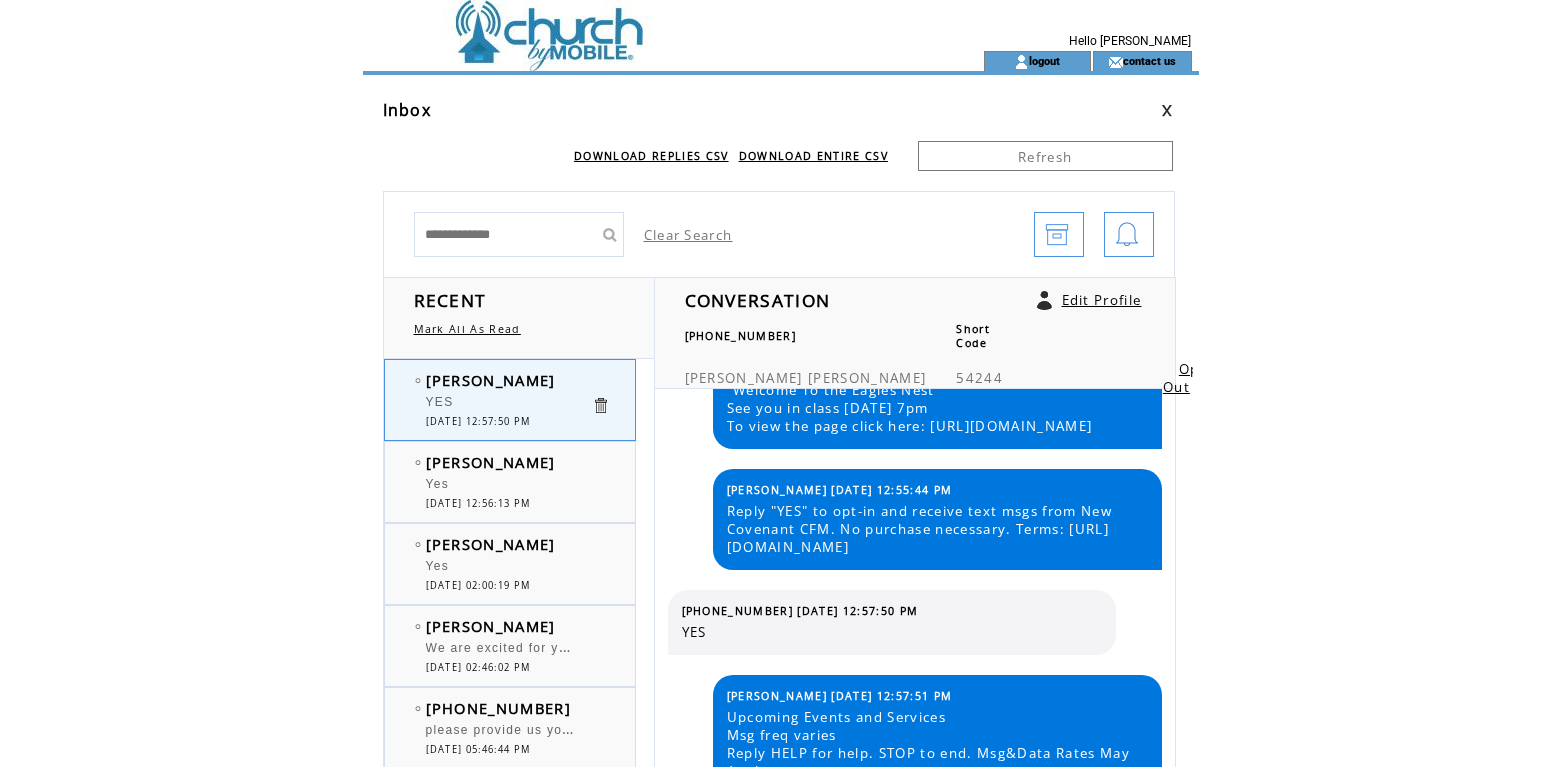 click on "YES" at bounding box center [508, 405] 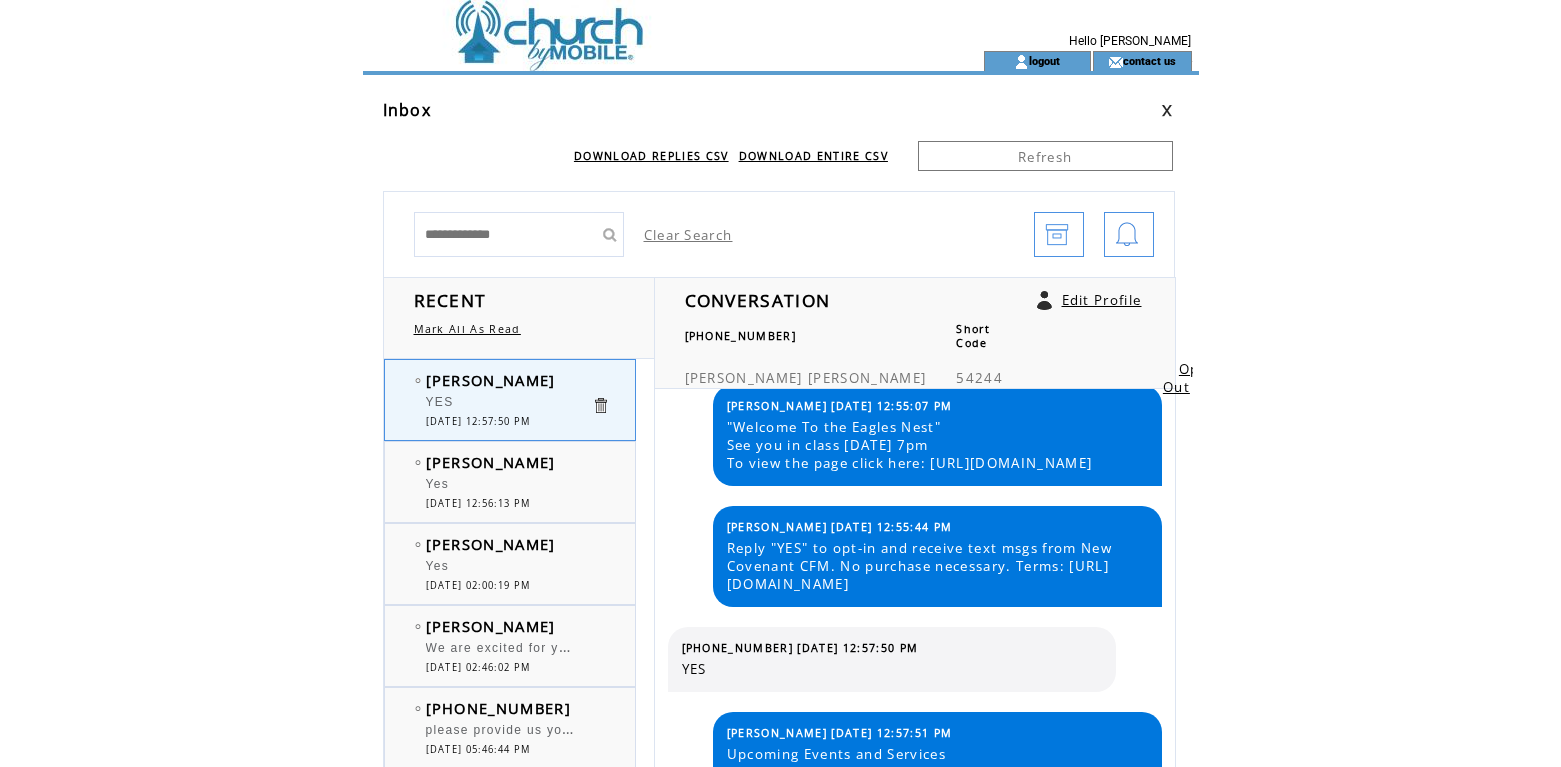 scroll, scrollTop: 0, scrollLeft: 0, axis: both 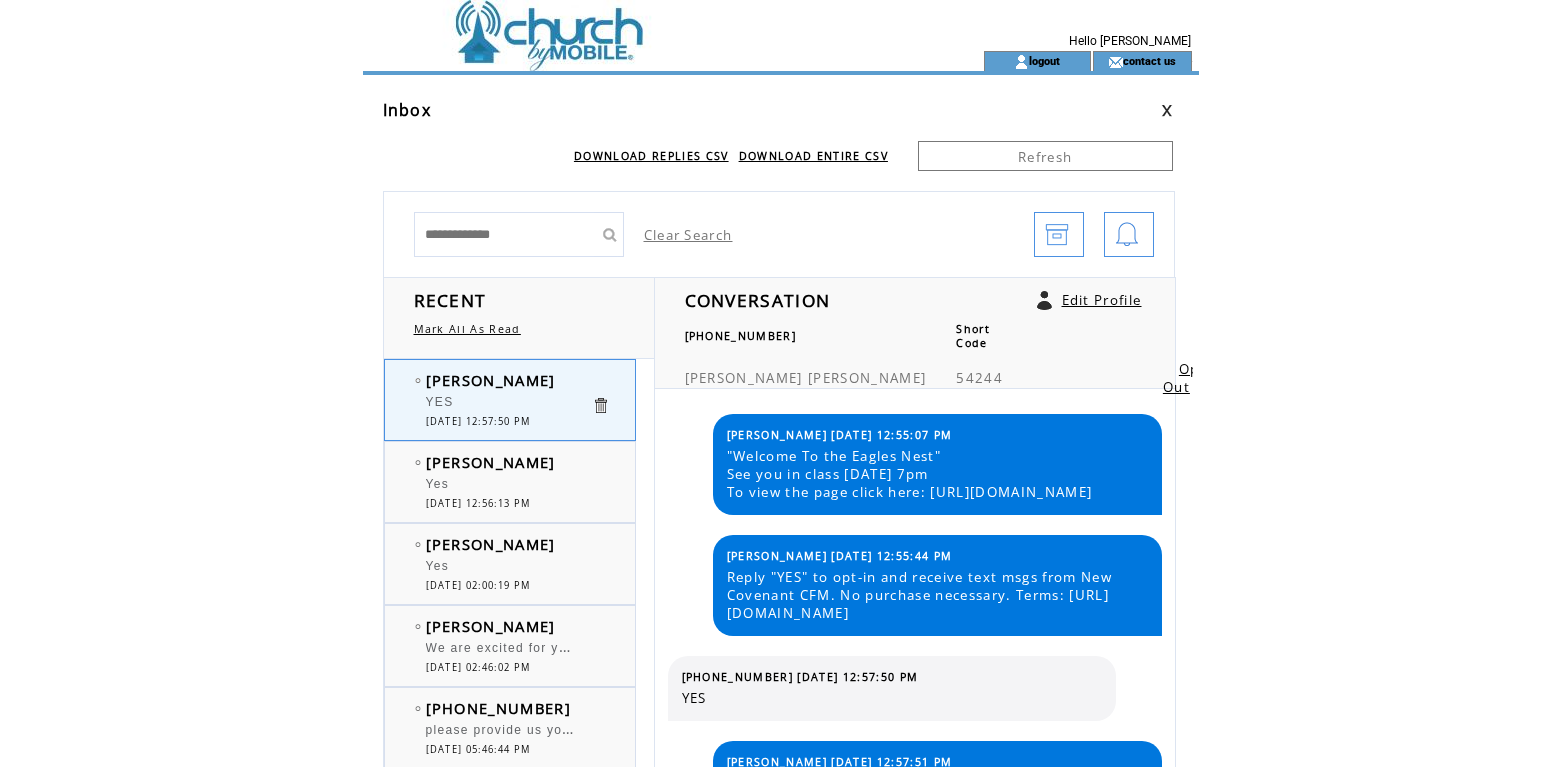 click on "Yes" at bounding box center (508, 487) 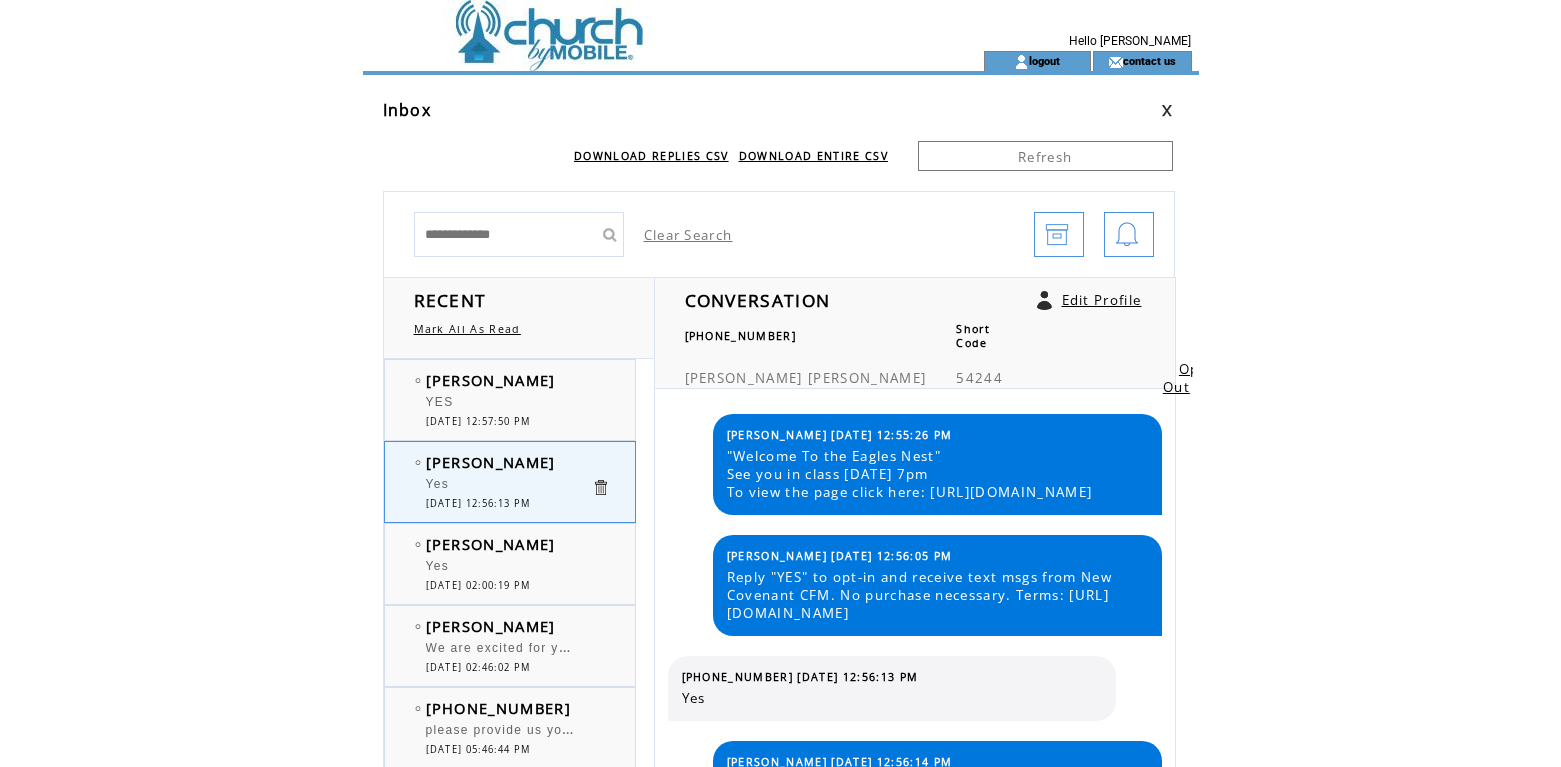 scroll, scrollTop: 0, scrollLeft: 0, axis: both 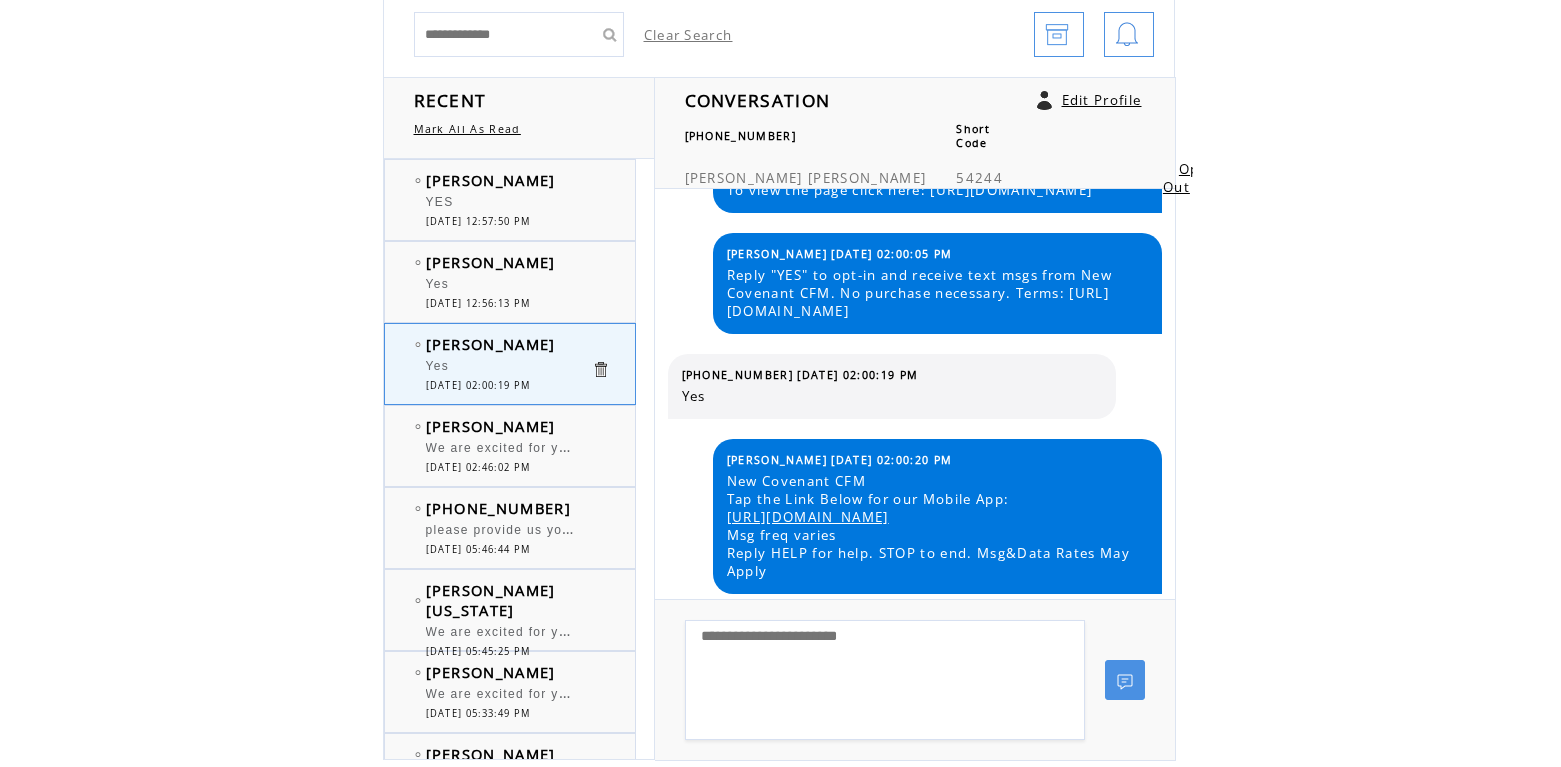 click on "Yes" at bounding box center (508, 369) 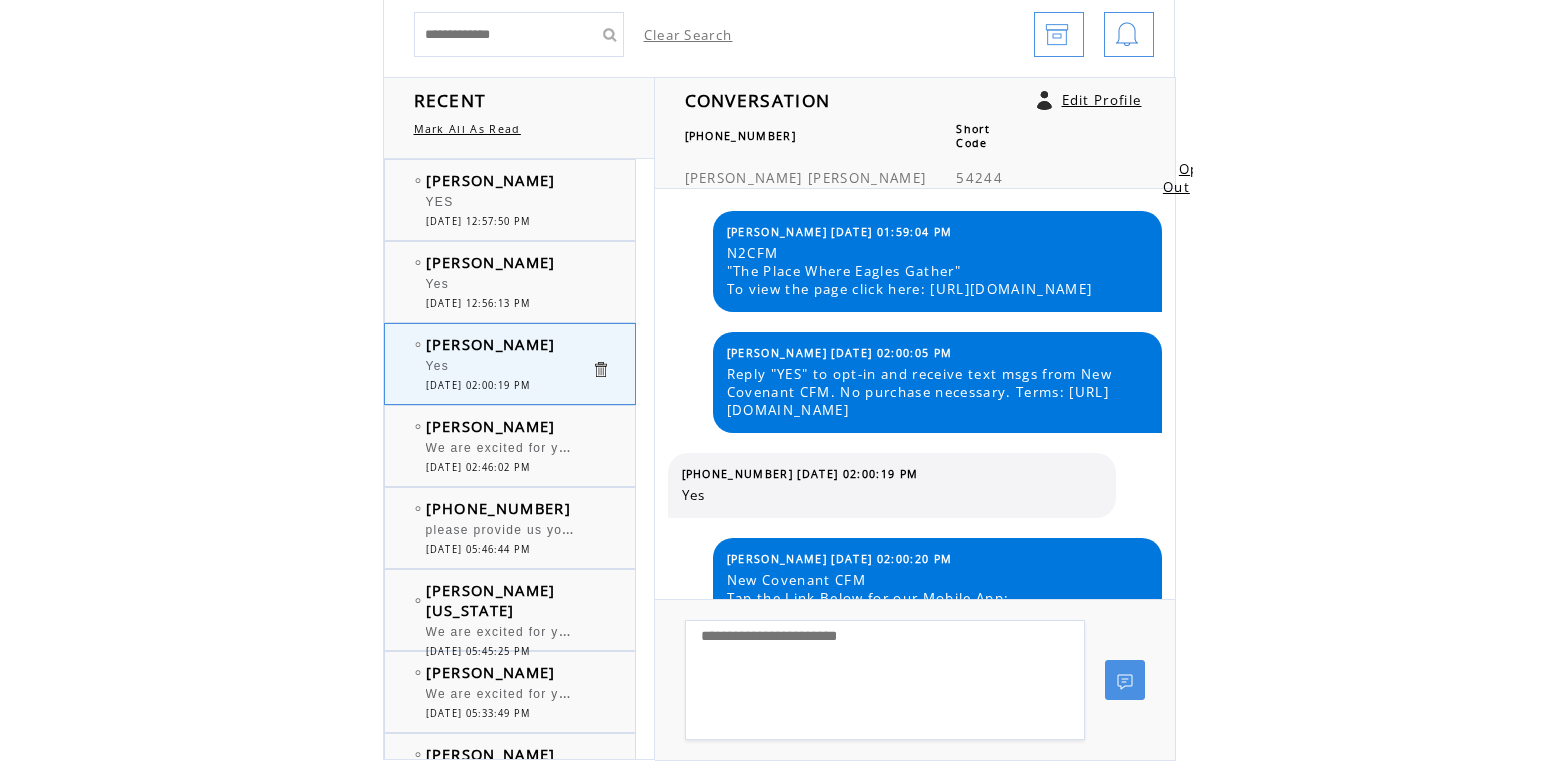 scroll, scrollTop: 0, scrollLeft: 0, axis: both 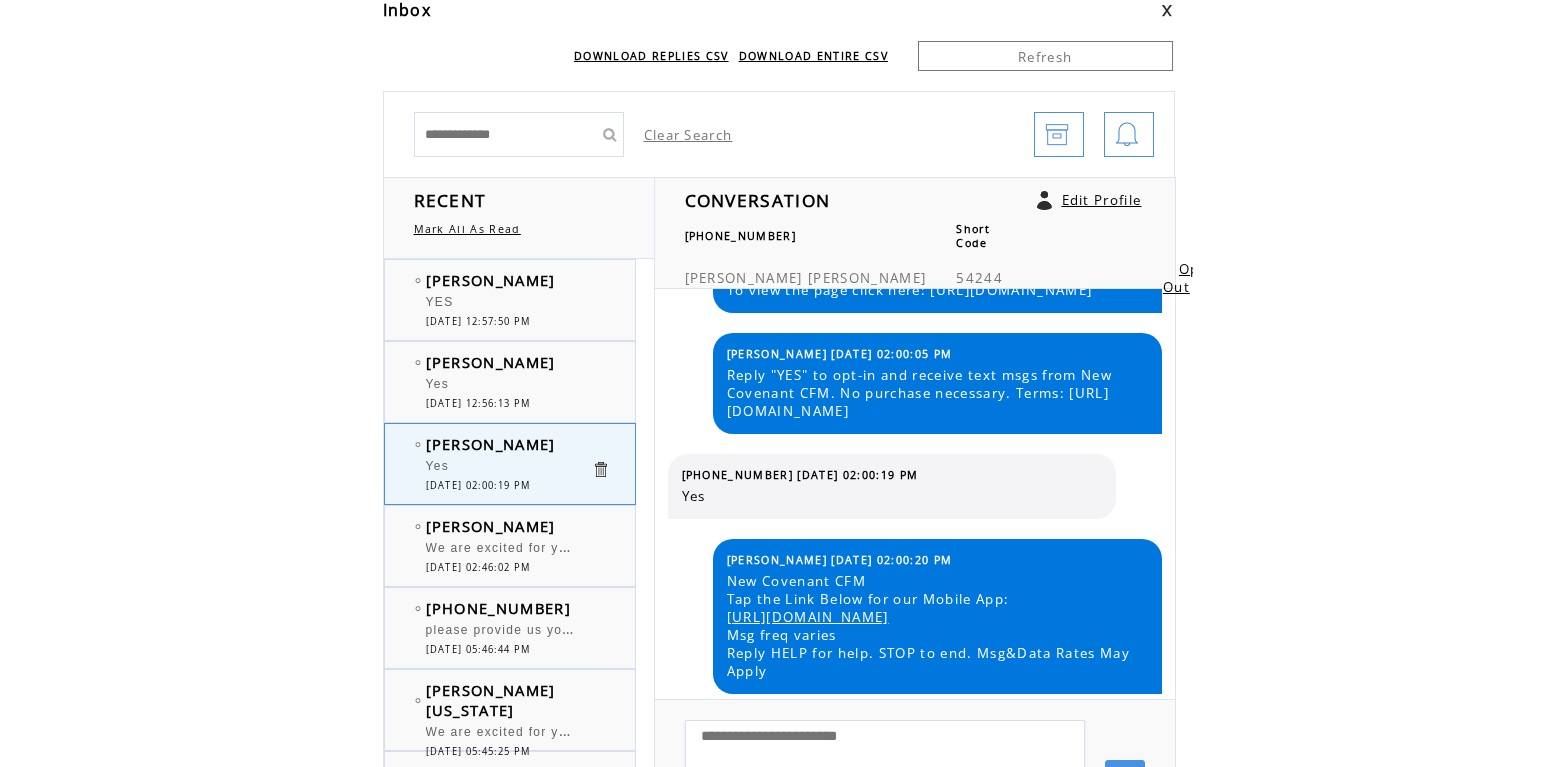 click at bounding box center [508, 620] 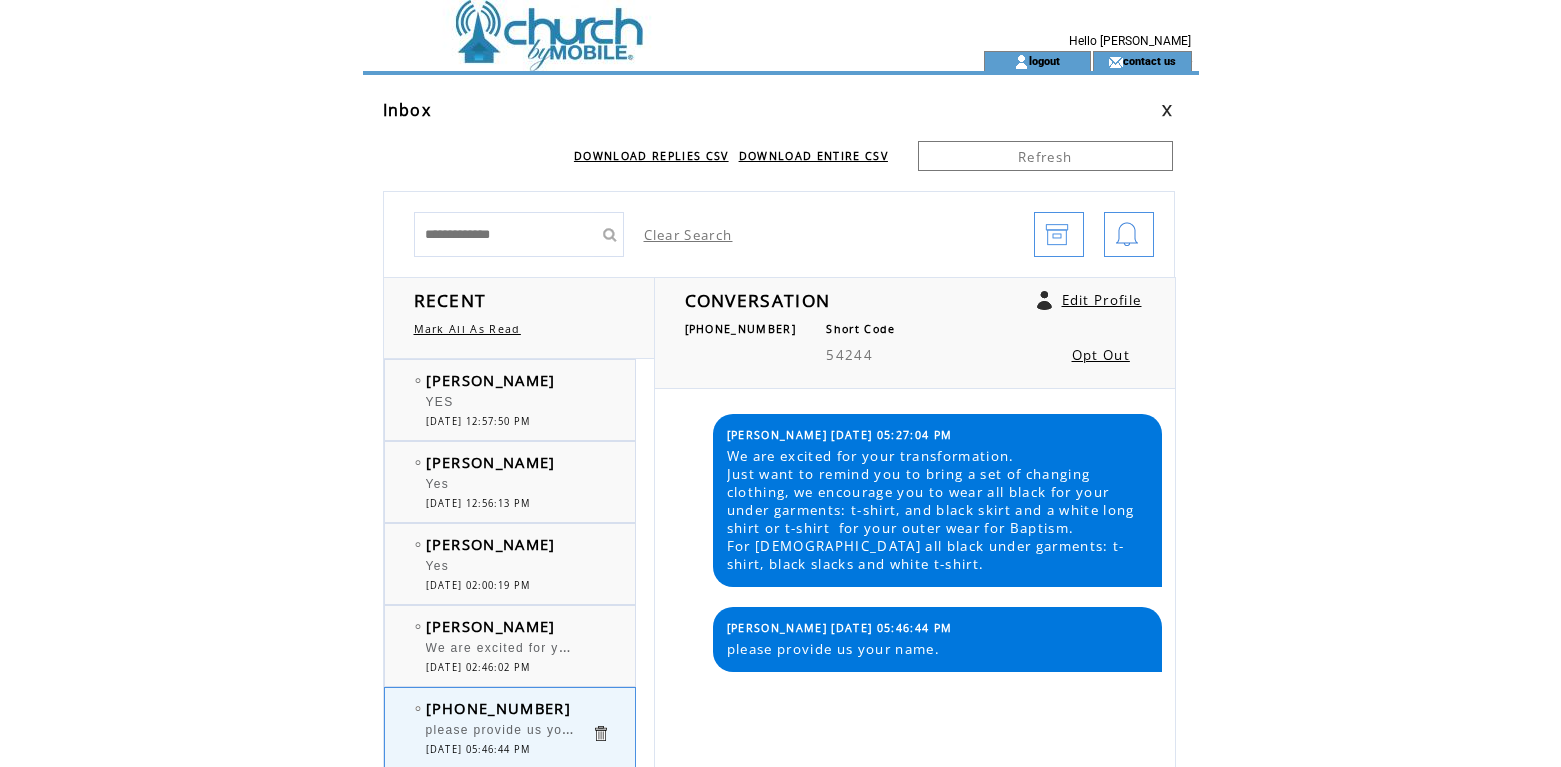 scroll, scrollTop: 0, scrollLeft: 0, axis: both 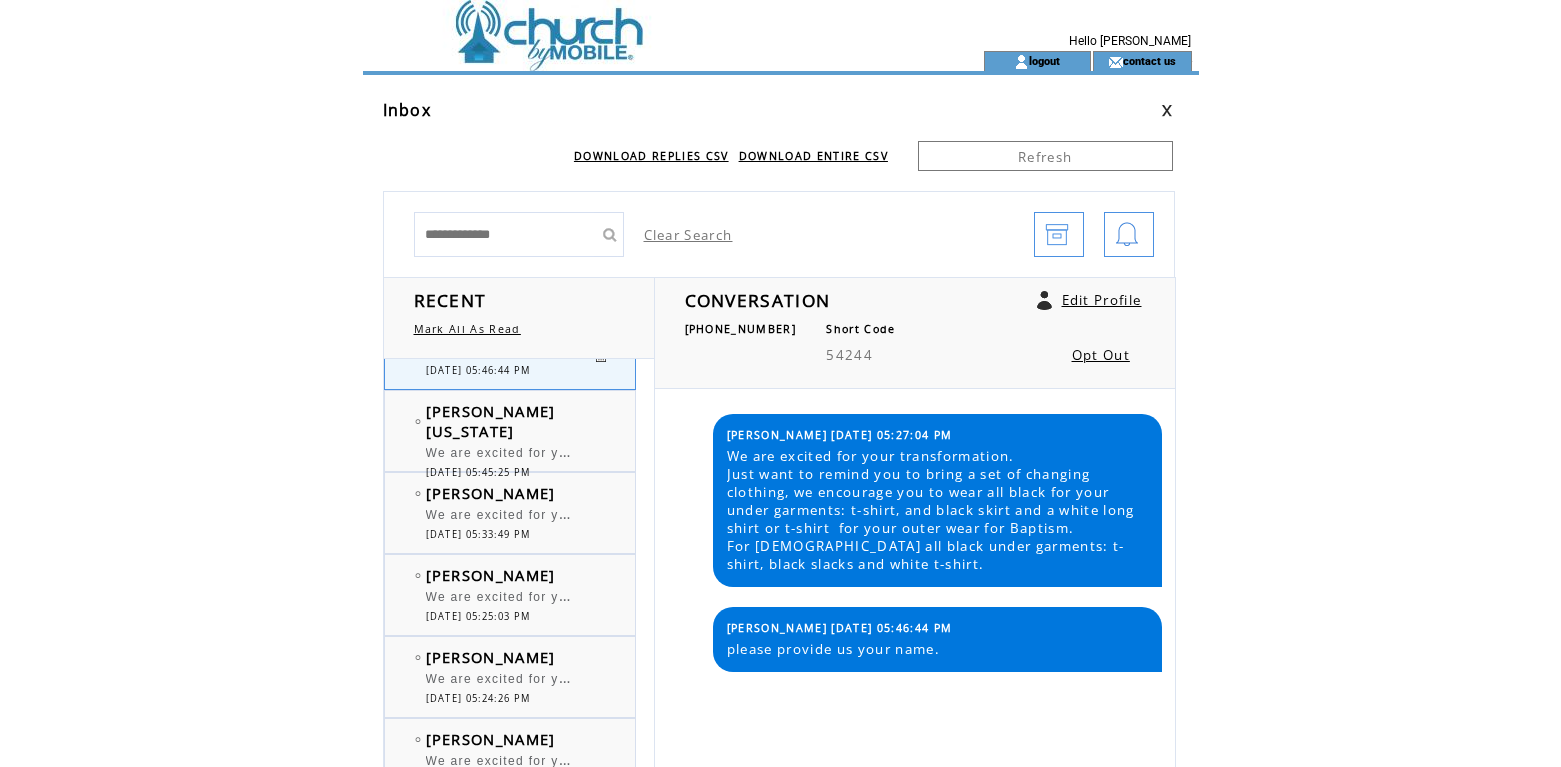 click on "We are excited for your transformation.
Just want to remind you to bring a set of changing clothing, we encourage you to wear all black for your under garments: t-shirt, and black skirt and a white long shirt or t-shirt  for your outer wear for Baptism." at bounding box center (1244, 595) 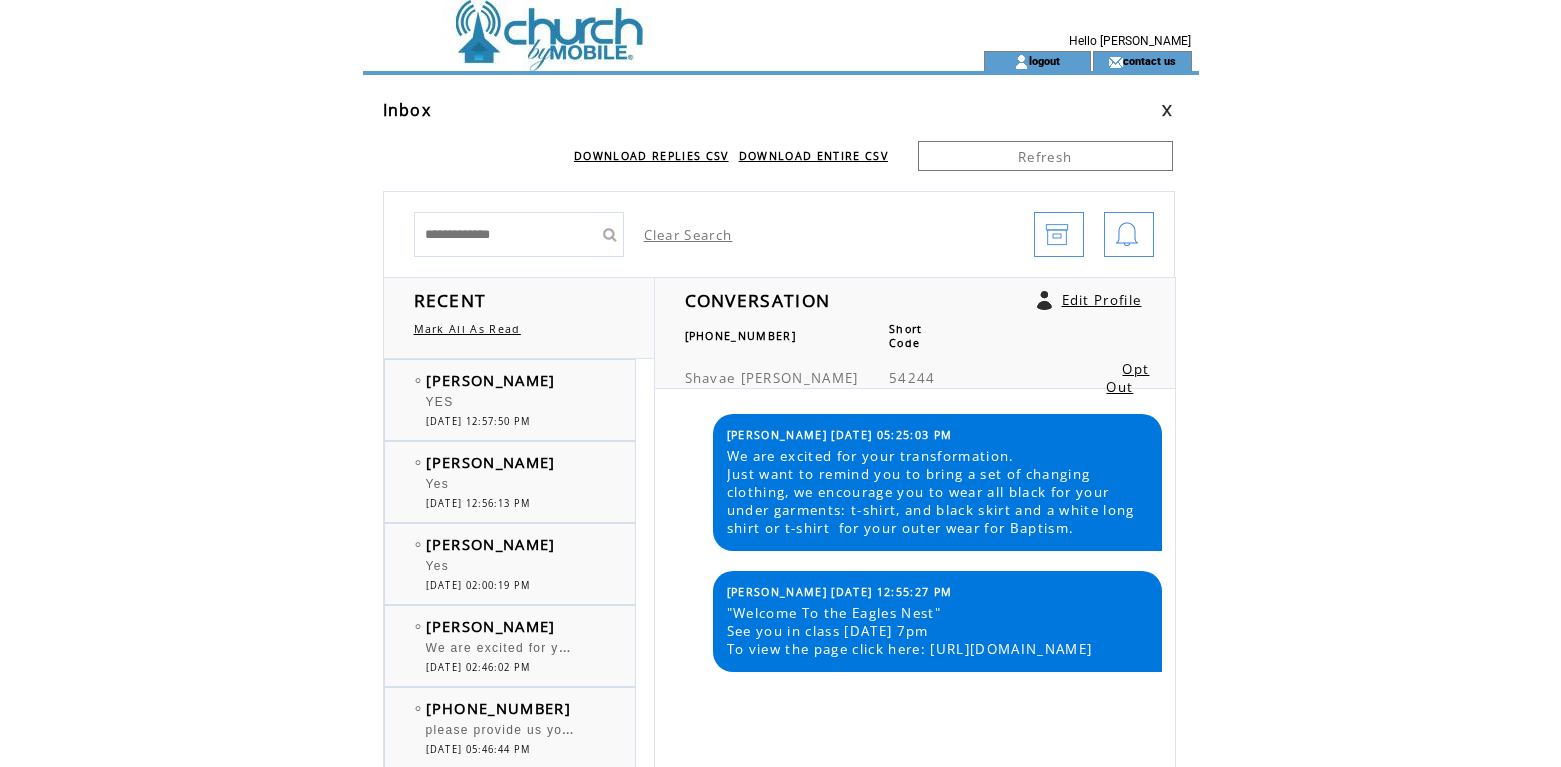 scroll, scrollTop: 0, scrollLeft: 0, axis: both 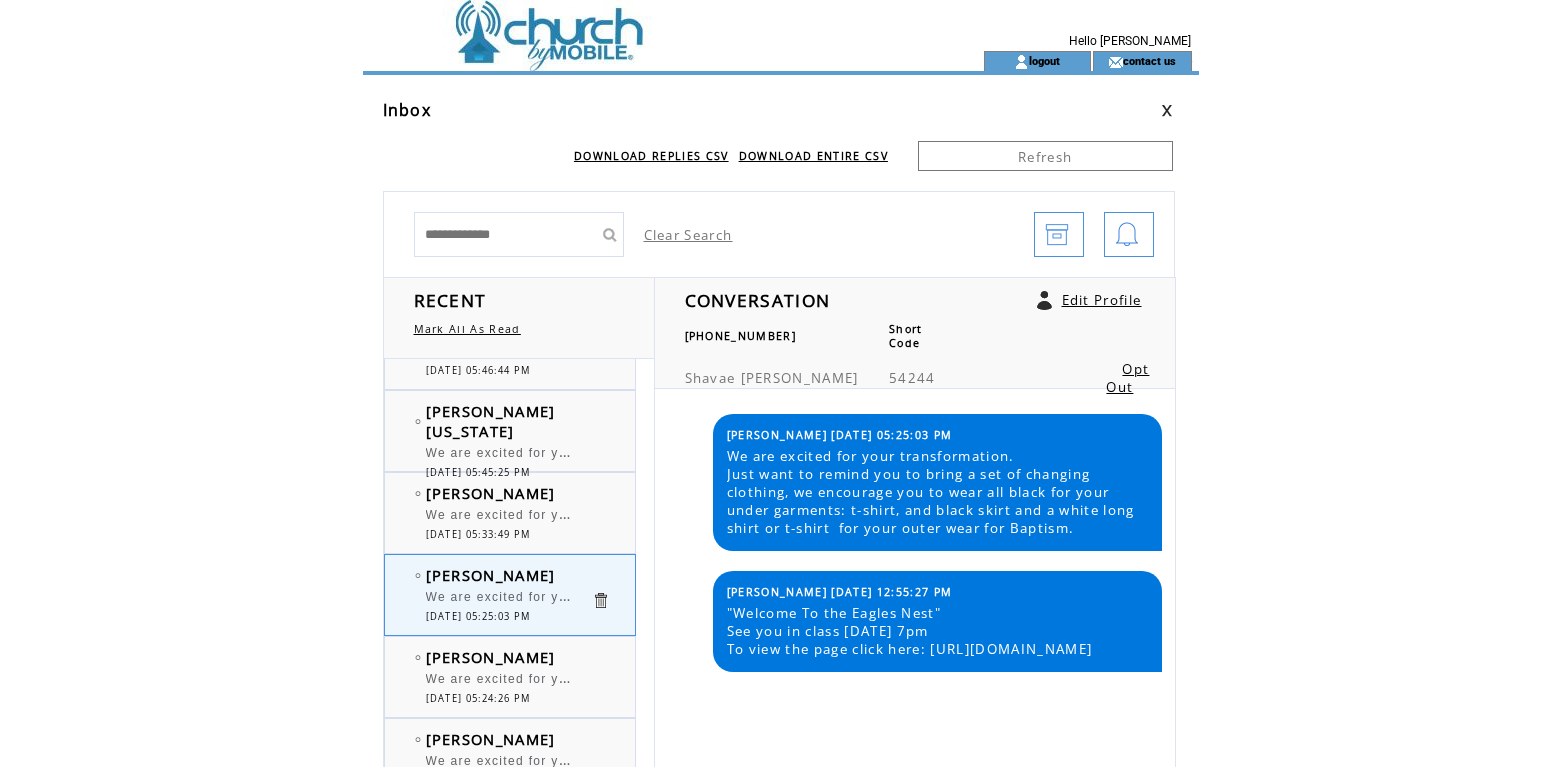 click on "We are excited for your transformation.
Just want to remind you to bring a set of changing clothing, we encourage you to wear all black for your under garments: t-shirt, and black skirt and a white long shirt or t-shirt  for your outer wear for Baptism." at bounding box center [1244, 677] 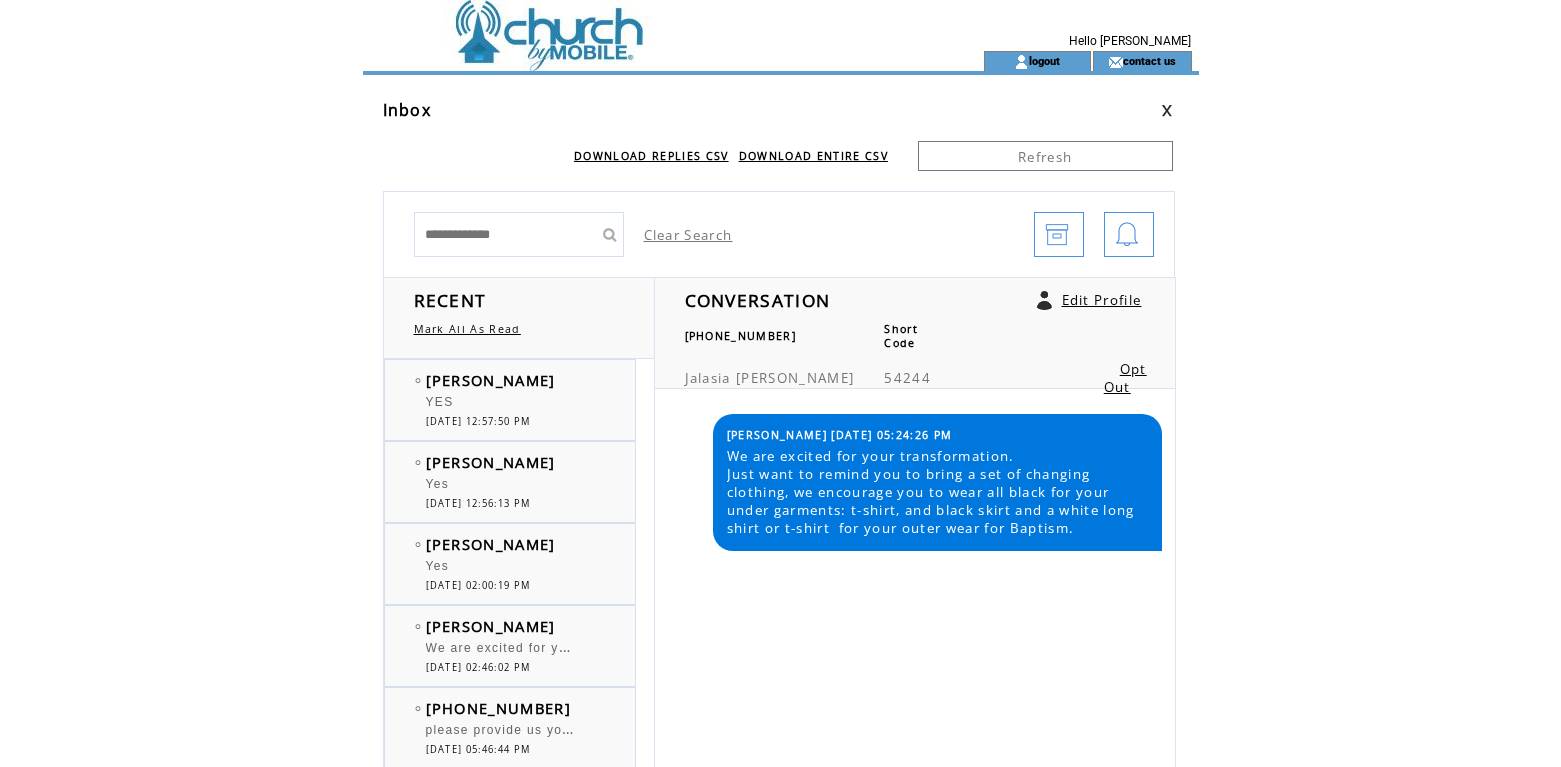 scroll, scrollTop: 0, scrollLeft: 0, axis: both 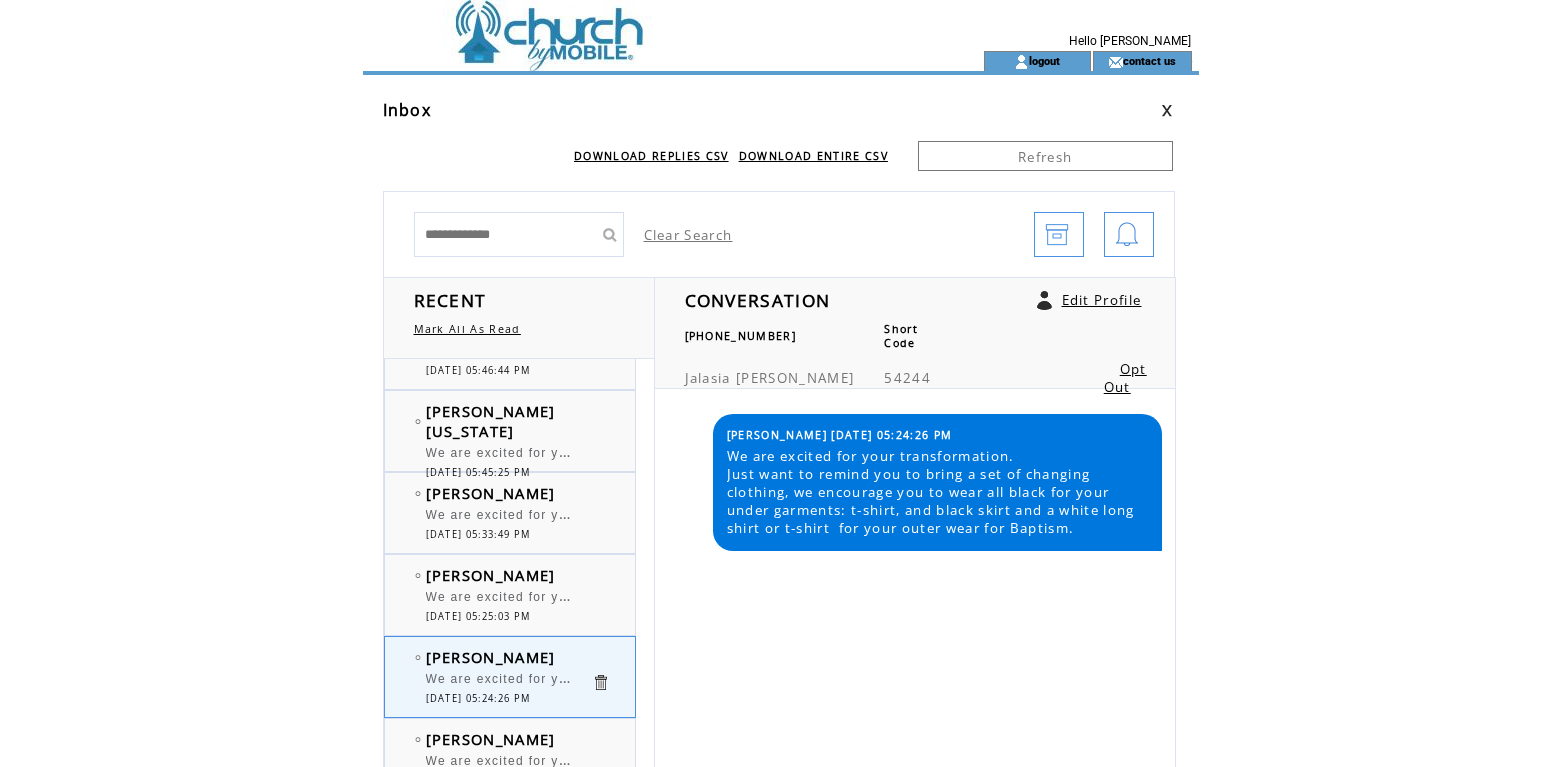 click at bounding box center [508, 751] 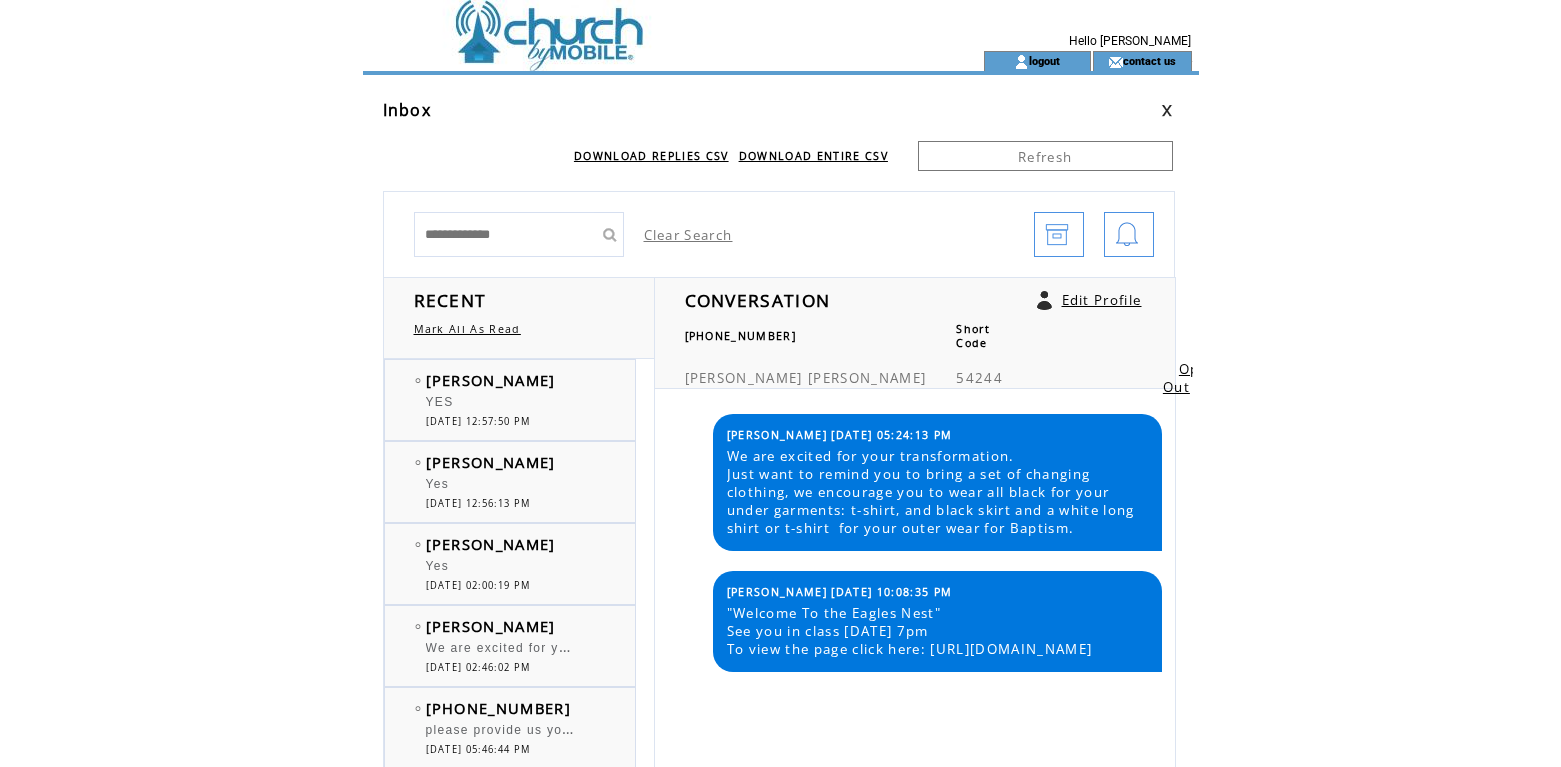 scroll, scrollTop: 0, scrollLeft: 0, axis: both 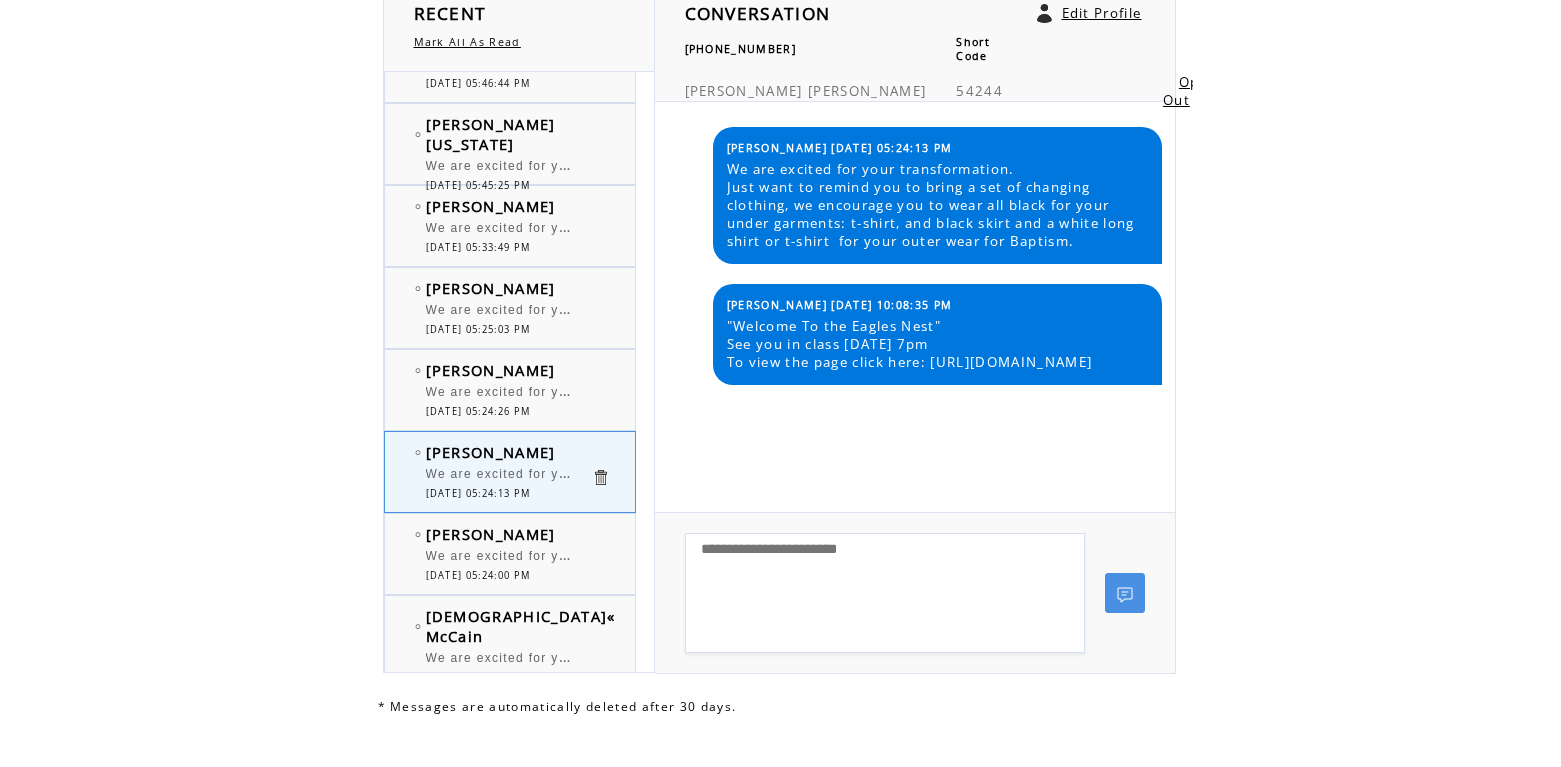 click on "[DATE] 05:24:00 PM" at bounding box center [478, 575] 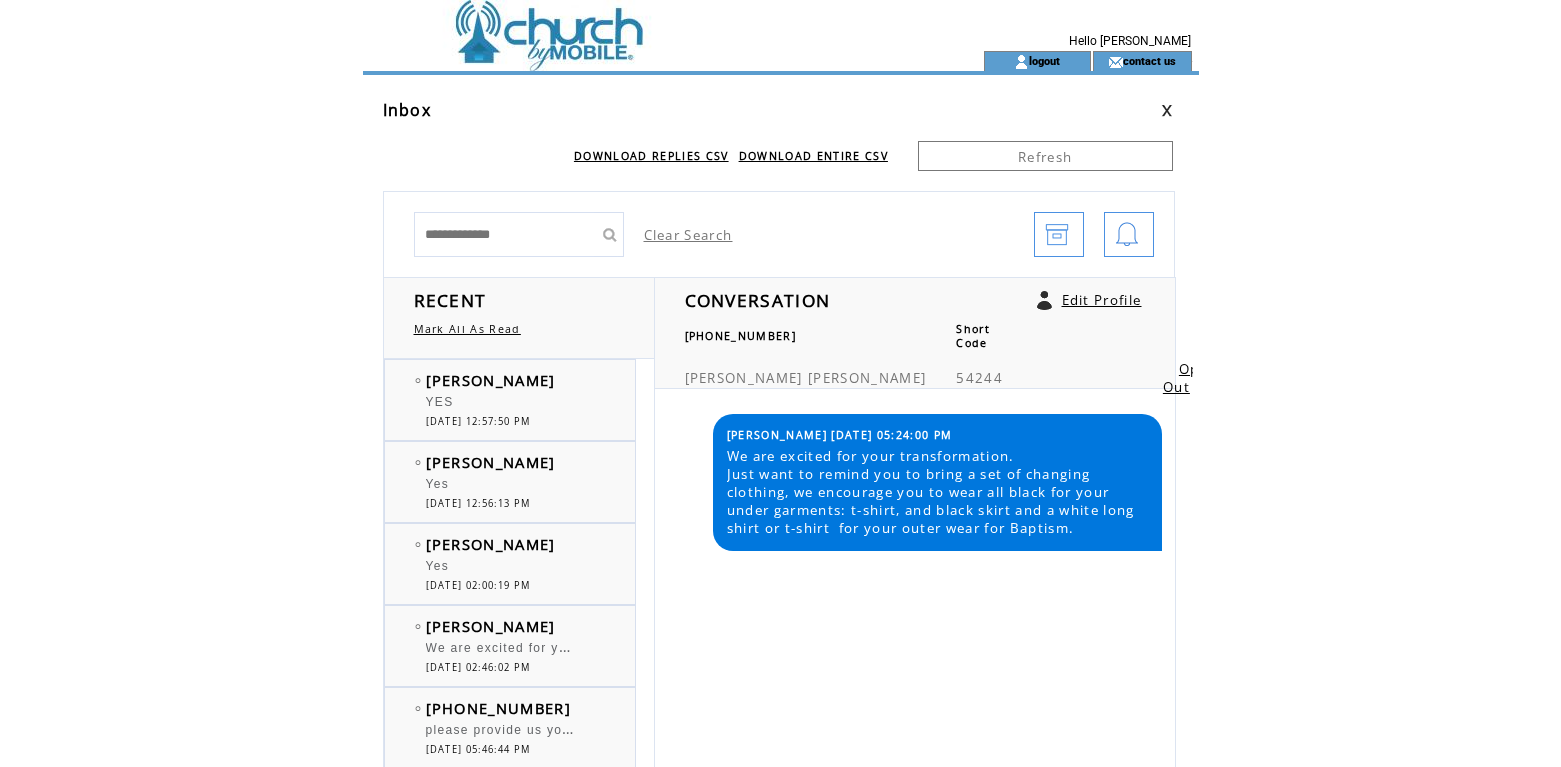 scroll, scrollTop: 0, scrollLeft: 0, axis: both 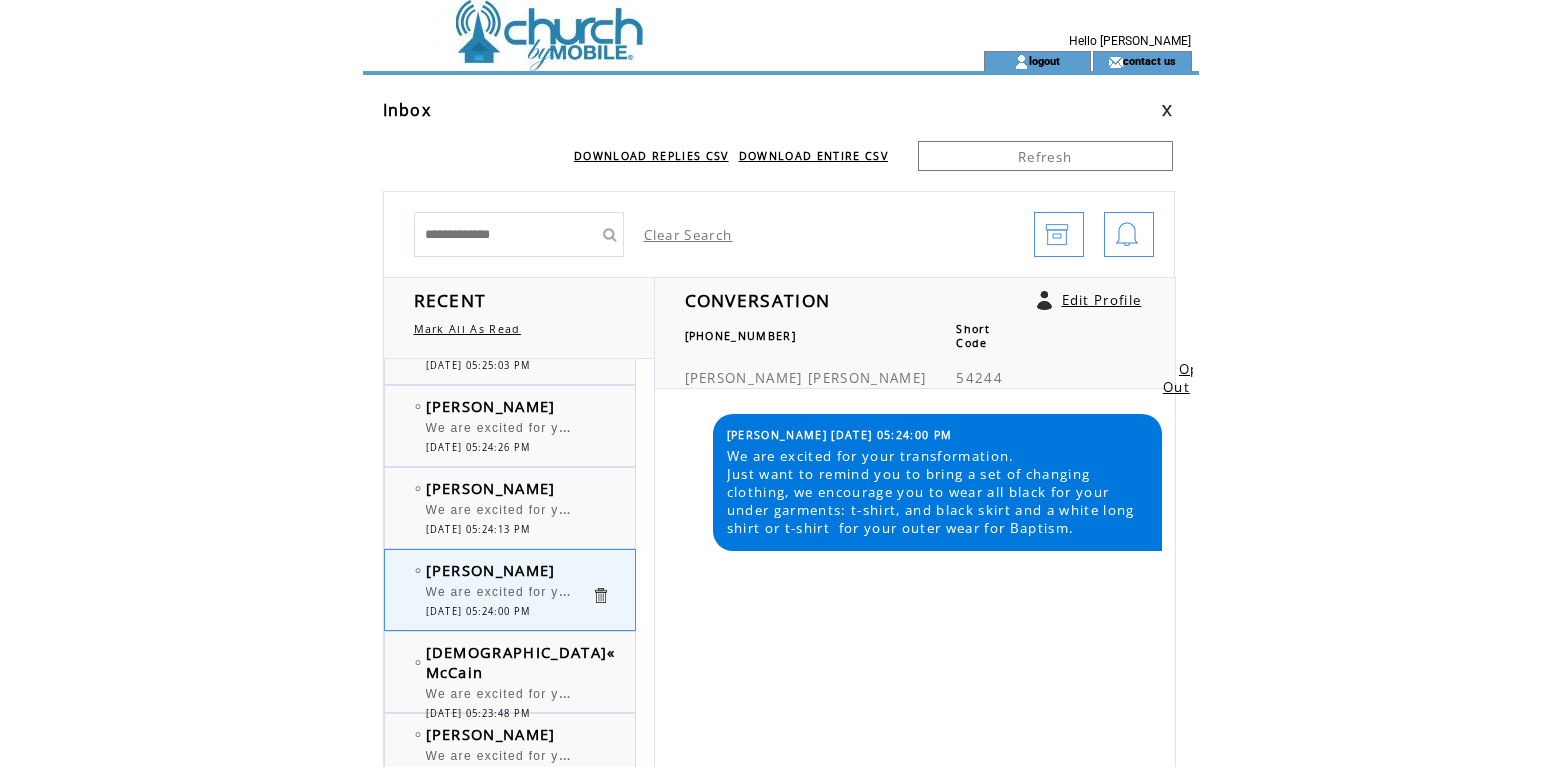 click on "[DATE] 05:23:48 PM" at bounding box center (478, 713) 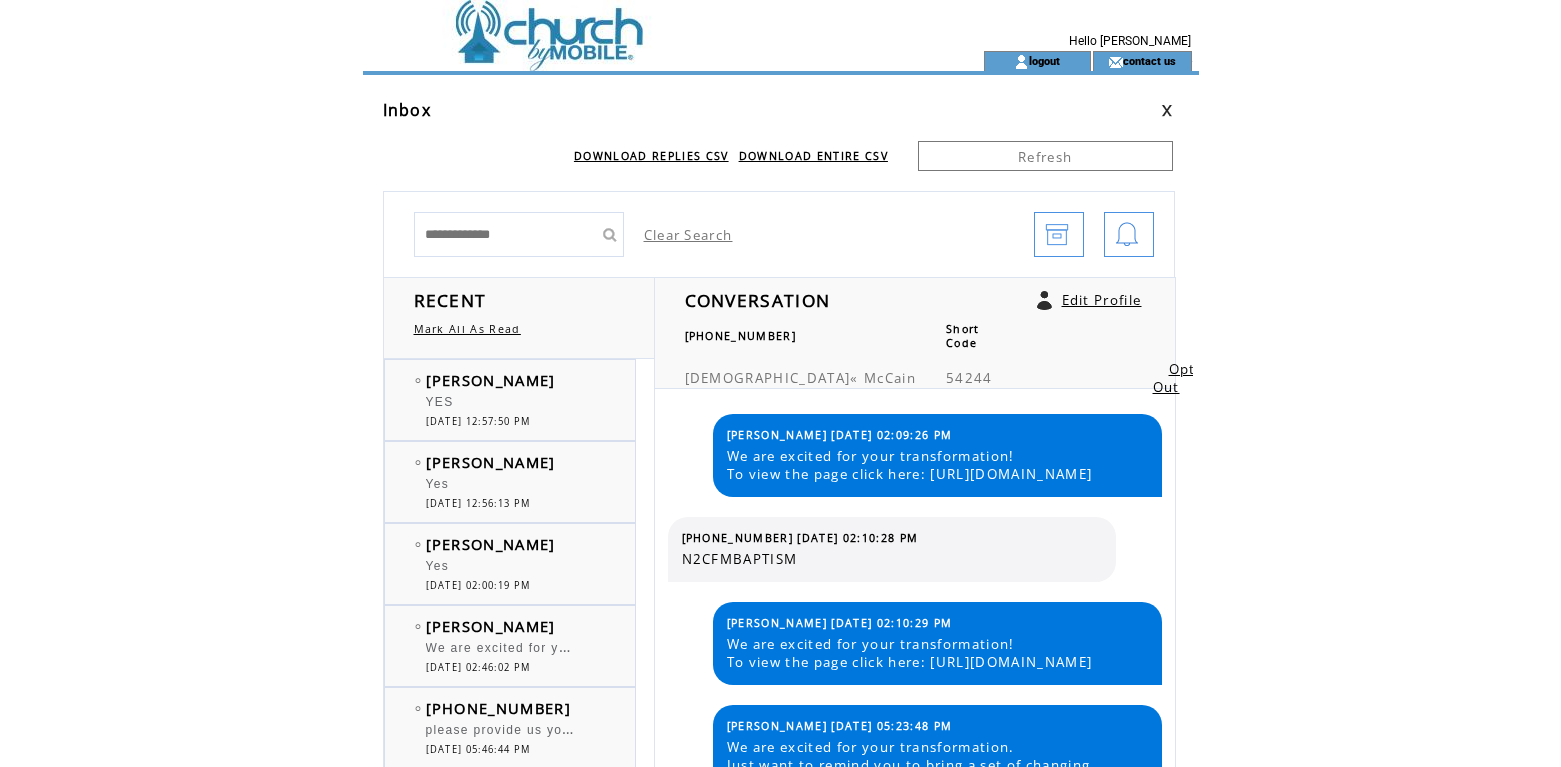 scroll, scrollTop: 0, scrollLeft: 0, axis: both 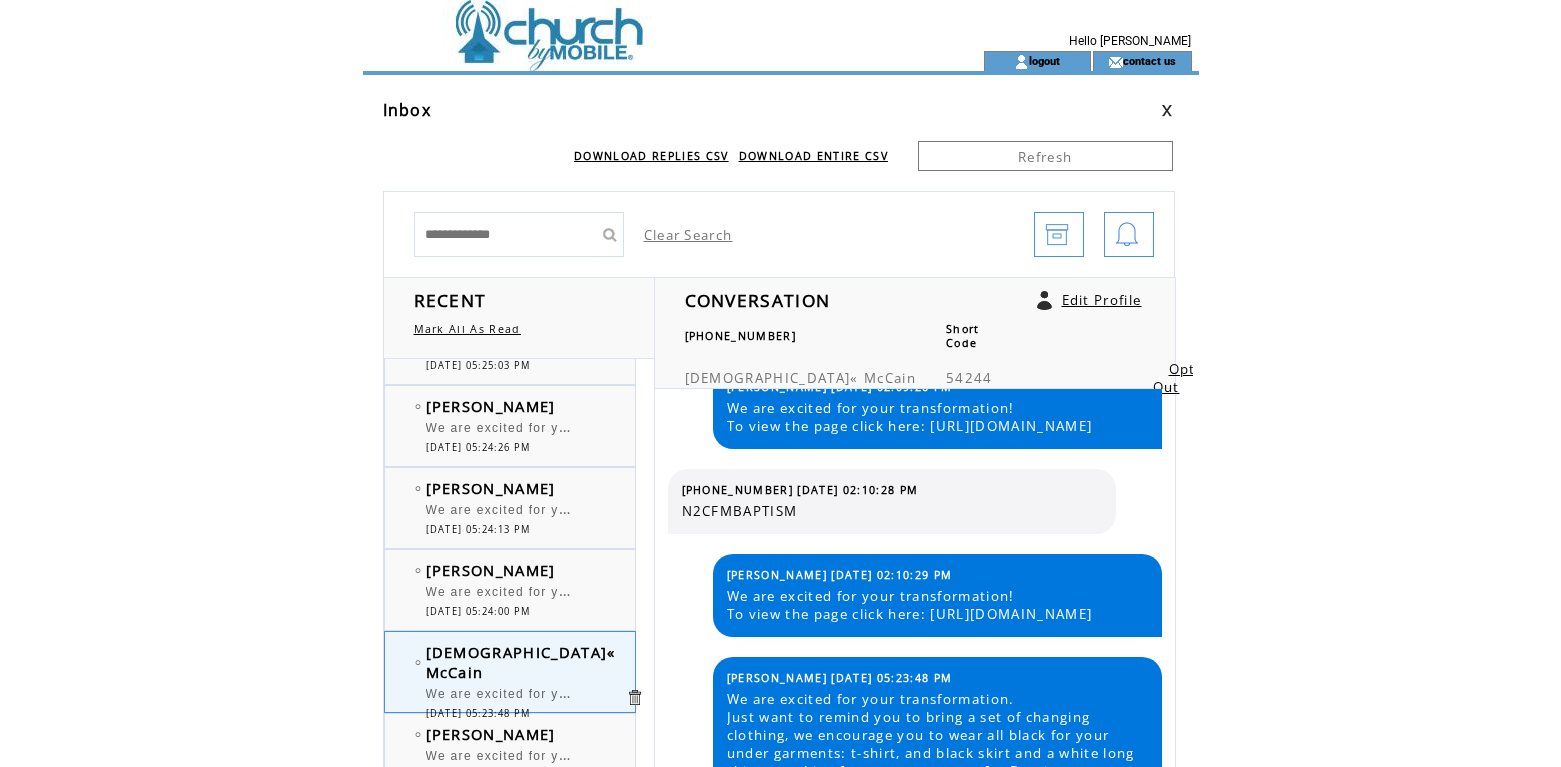 click at bounding box center (1167, 110) 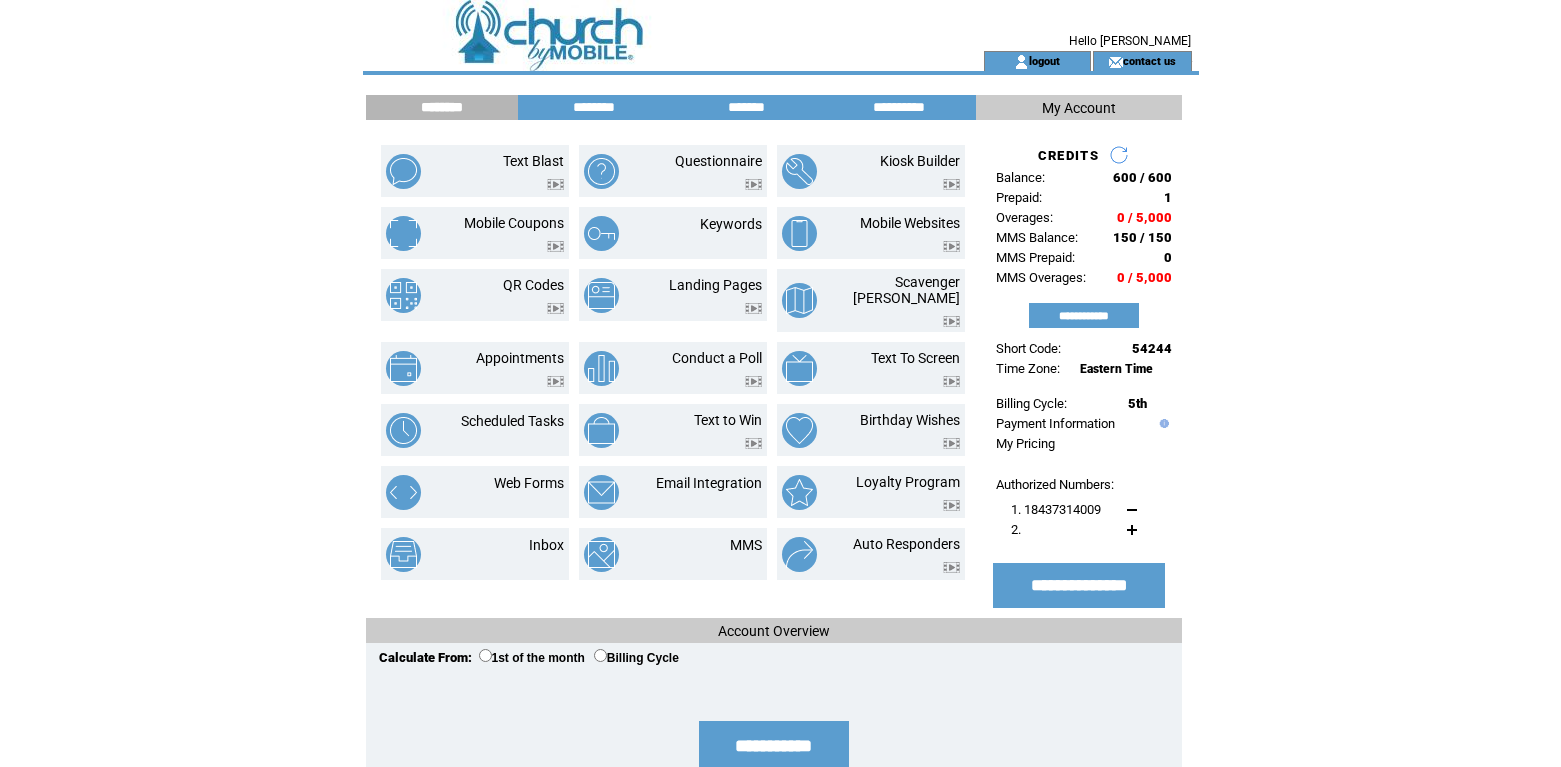 scroll, scrollTop: 0, scrollLeft: 0, axis: both 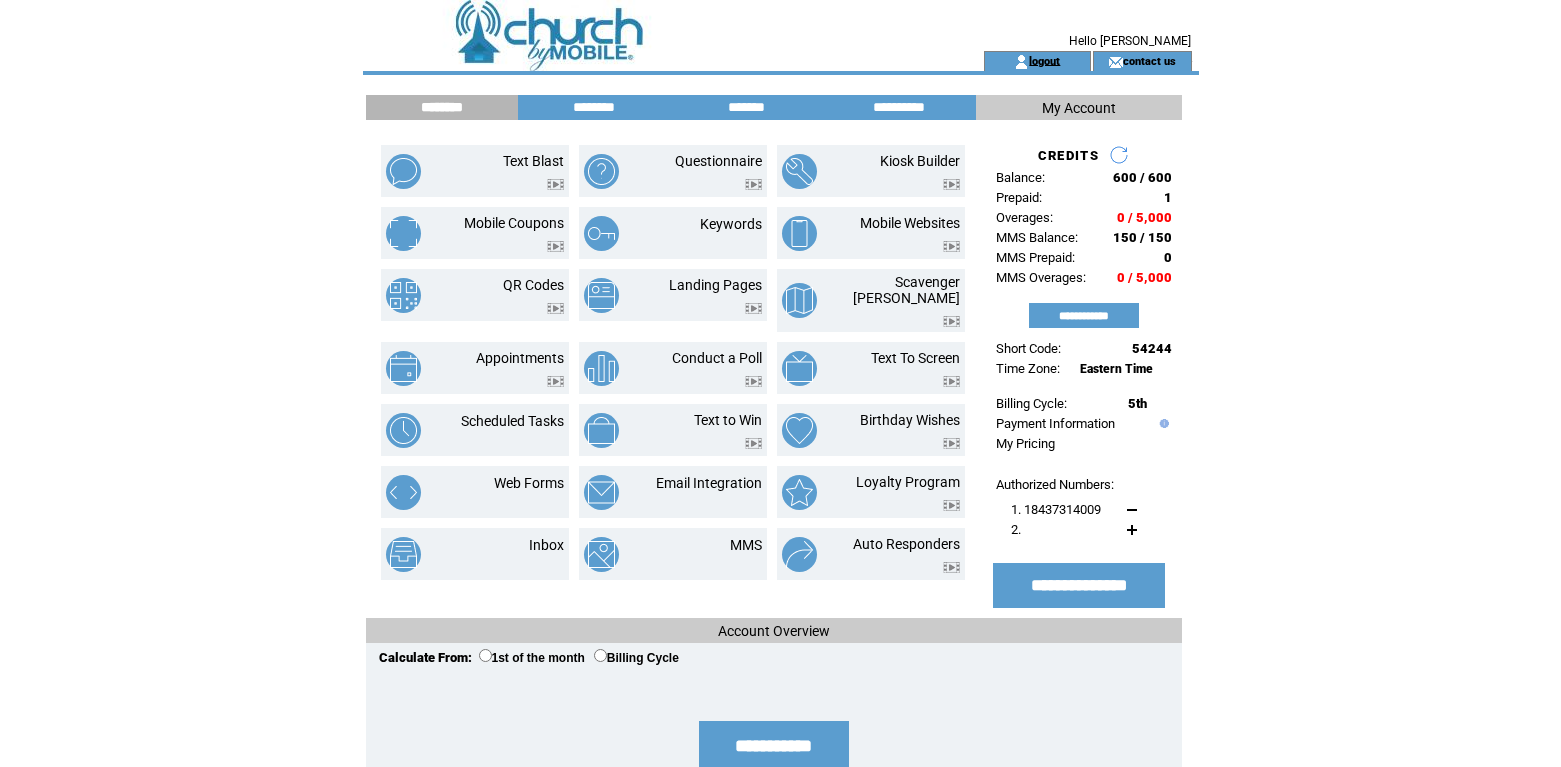 click on "logout" at bounding box center (1044, 60) 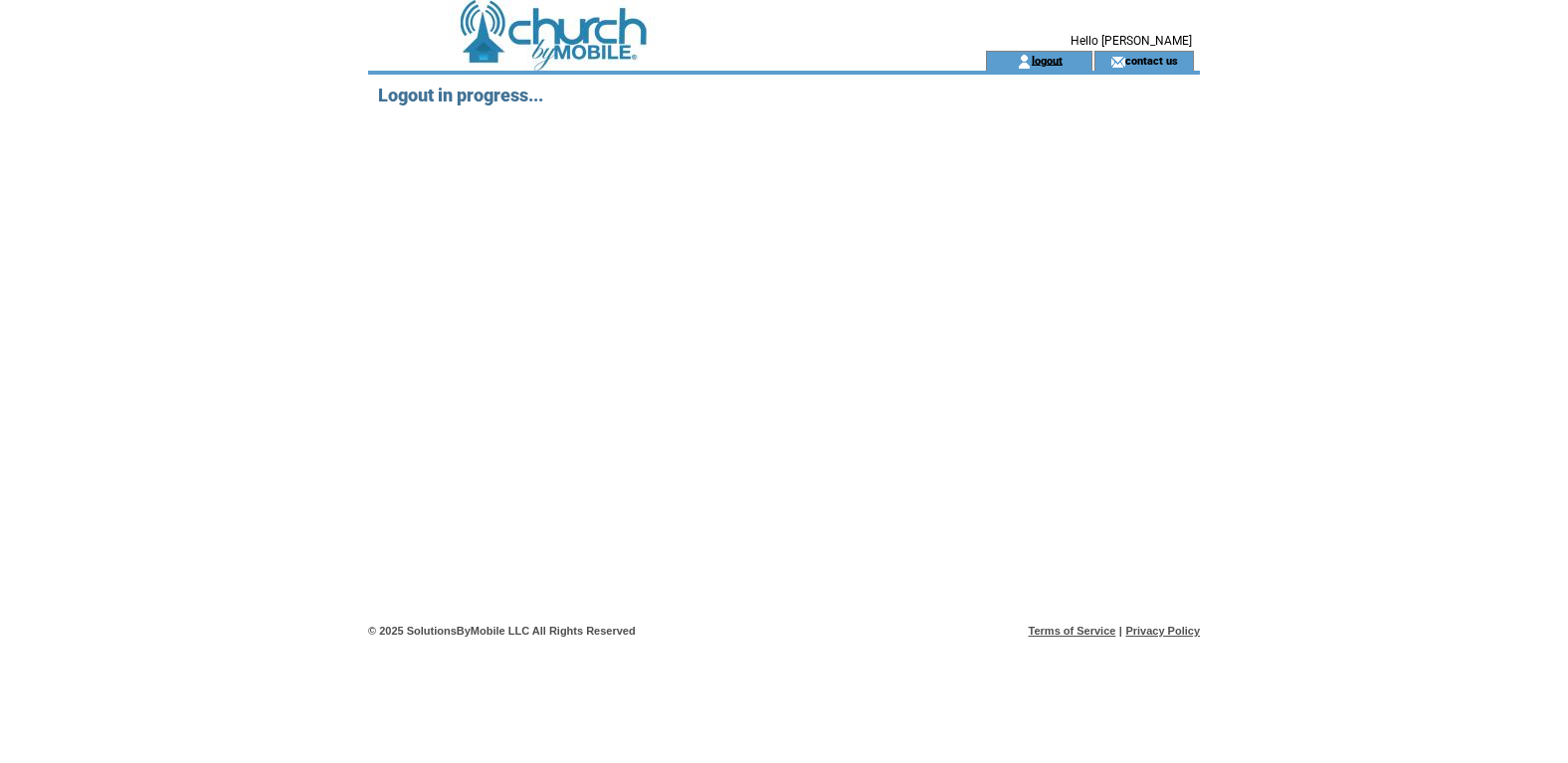 scroll, scrollTop: 0, scrollLeft: 0, axis: both 